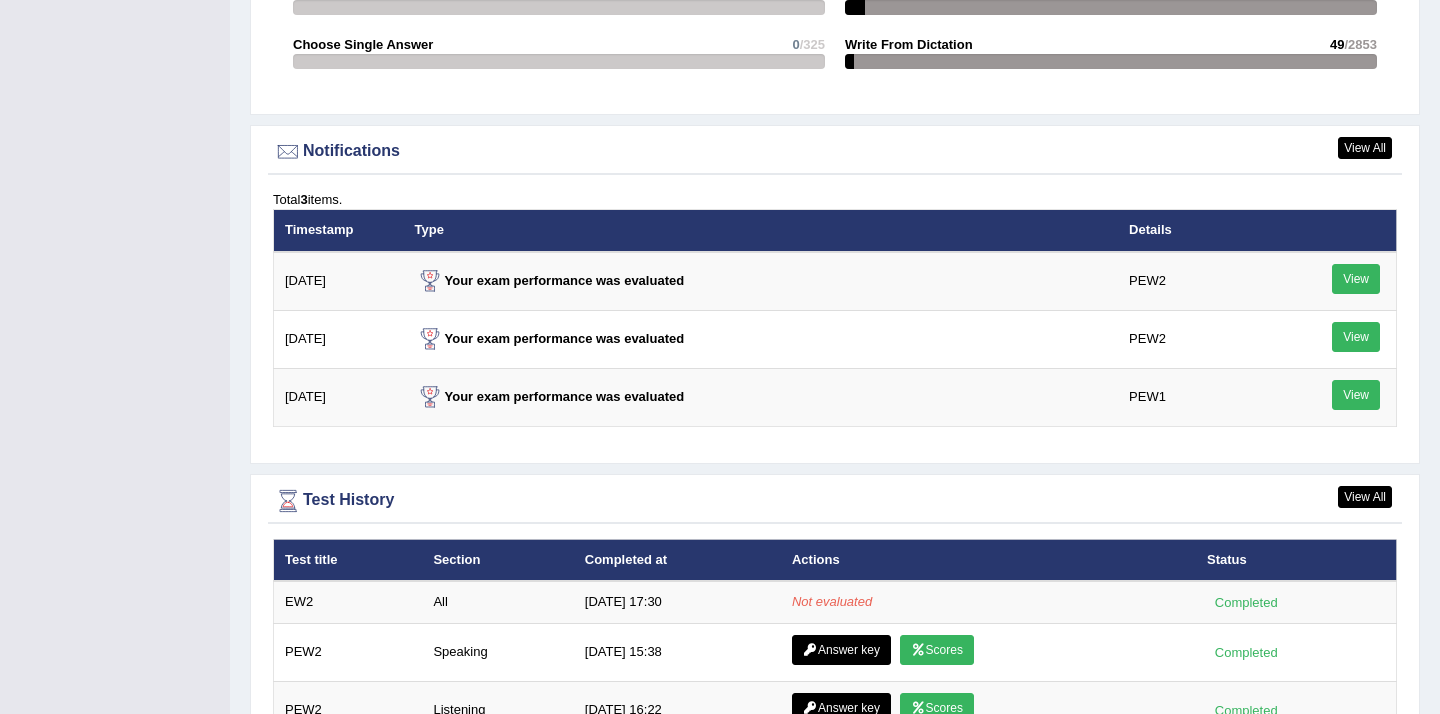 scroll, scrollTop: 2291, scrollLeft: 0, axis: vertical 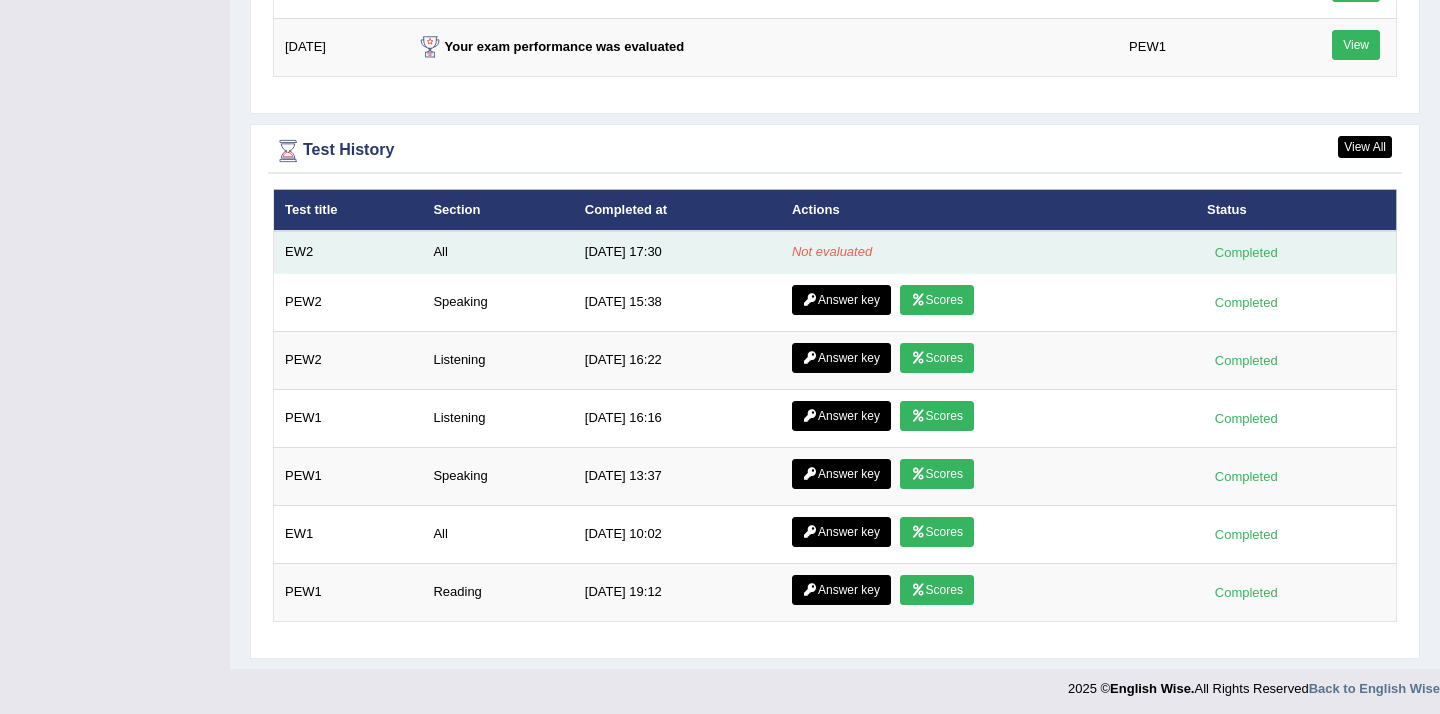 click on "Not evaluated" at bounding box center (832, 251) 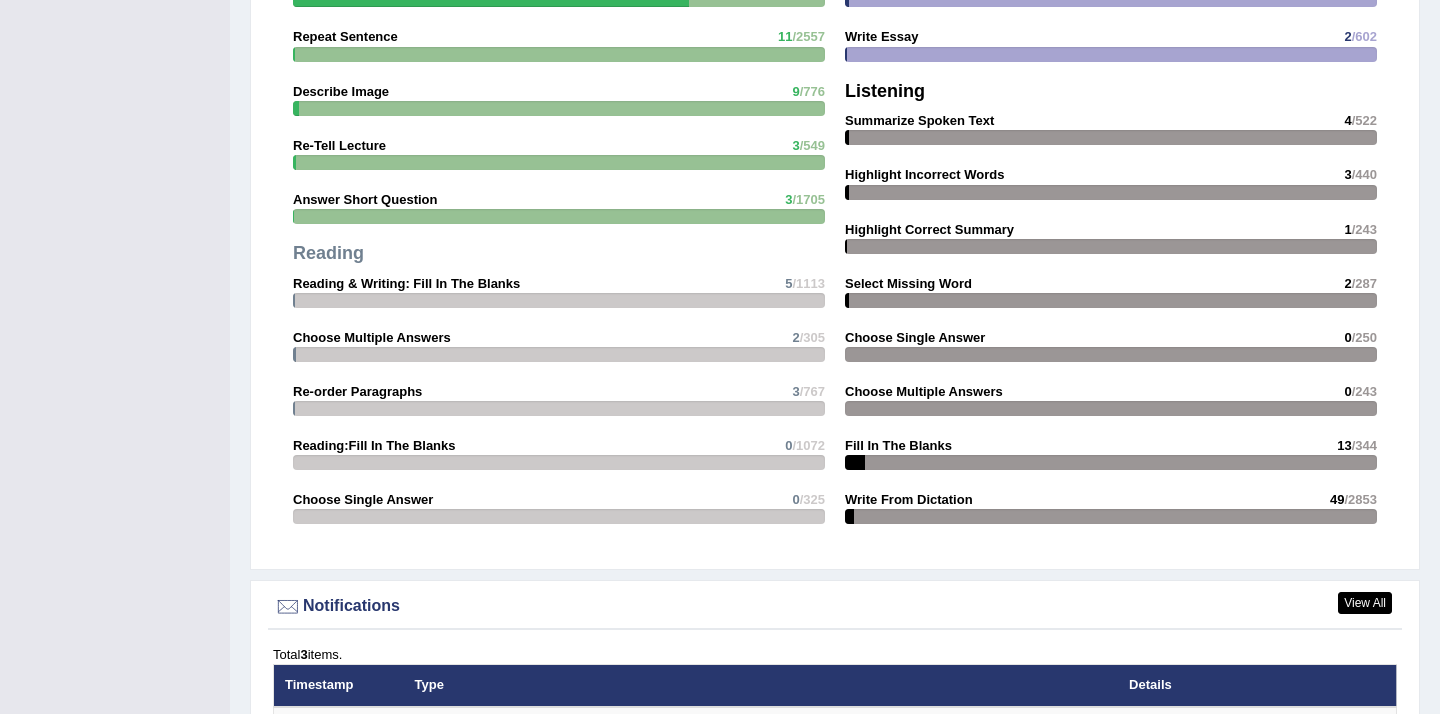 scroll, scrollTop: 1391, scrollLeft: 0, axis: vertical 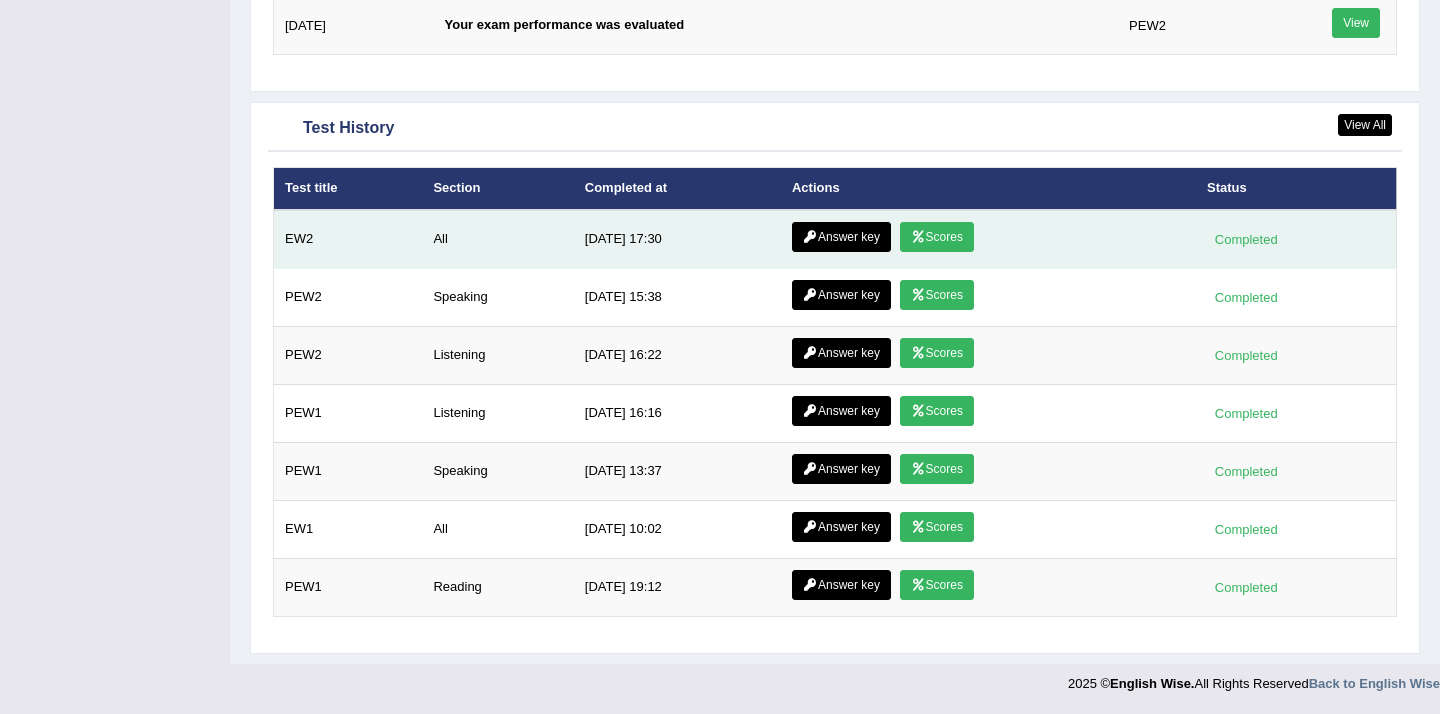click at bounding box center (918, 237) 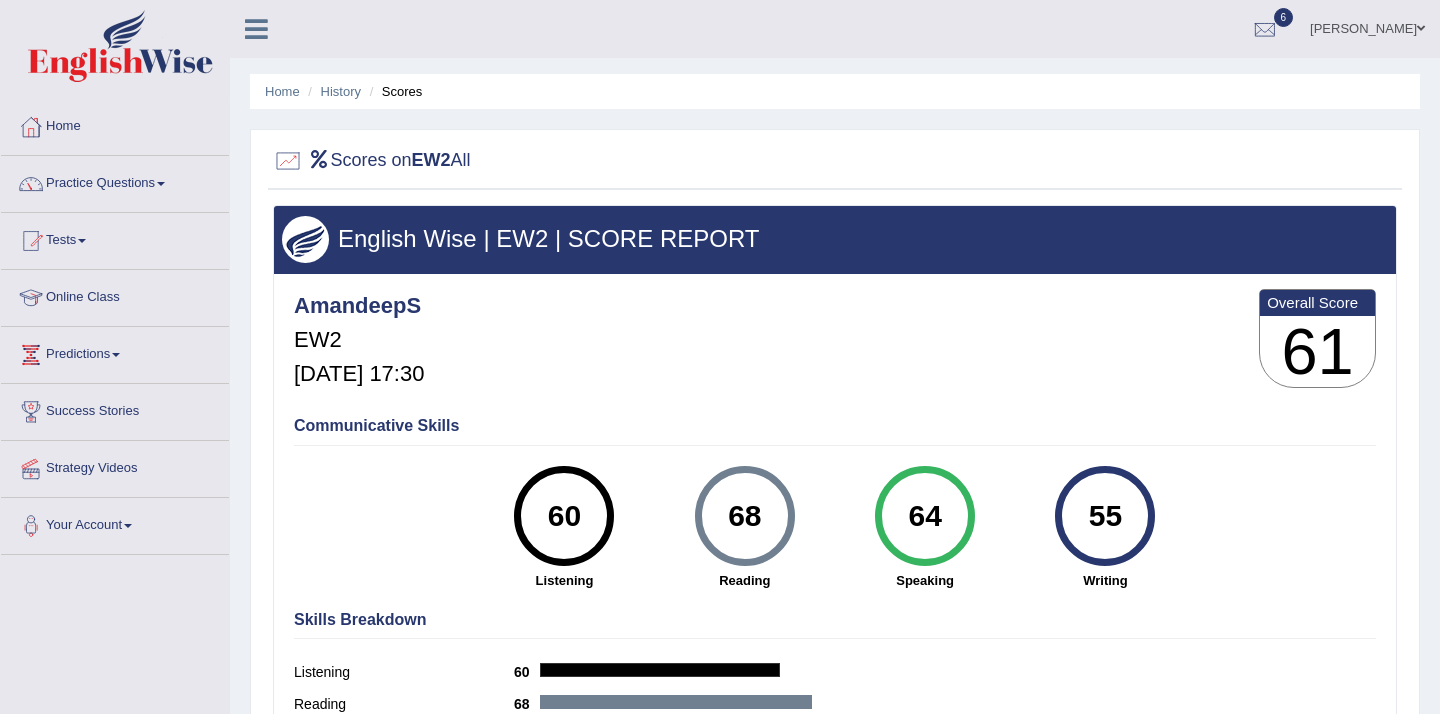 scroll, scrollTop: 0, scrollLeft: 0, axis: both 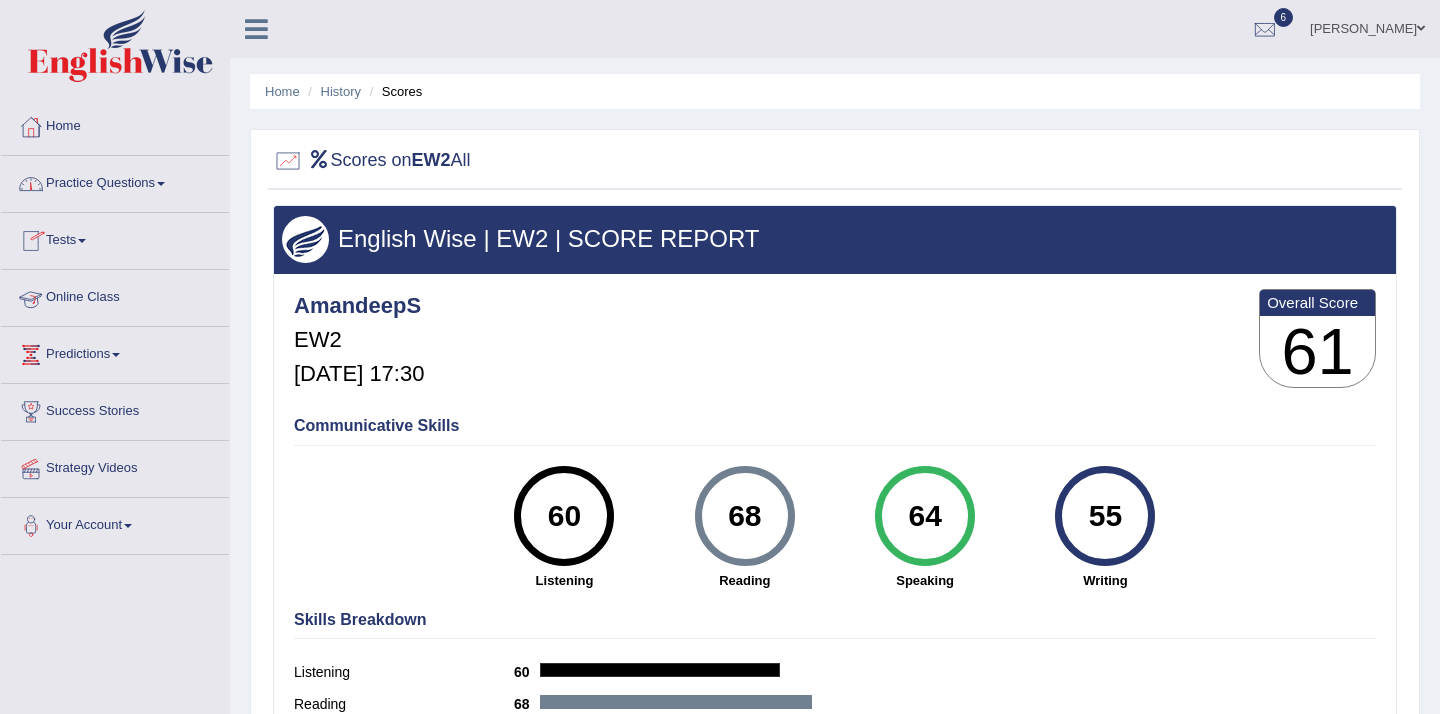 click on "Tests" at bounding box center (115, 238) 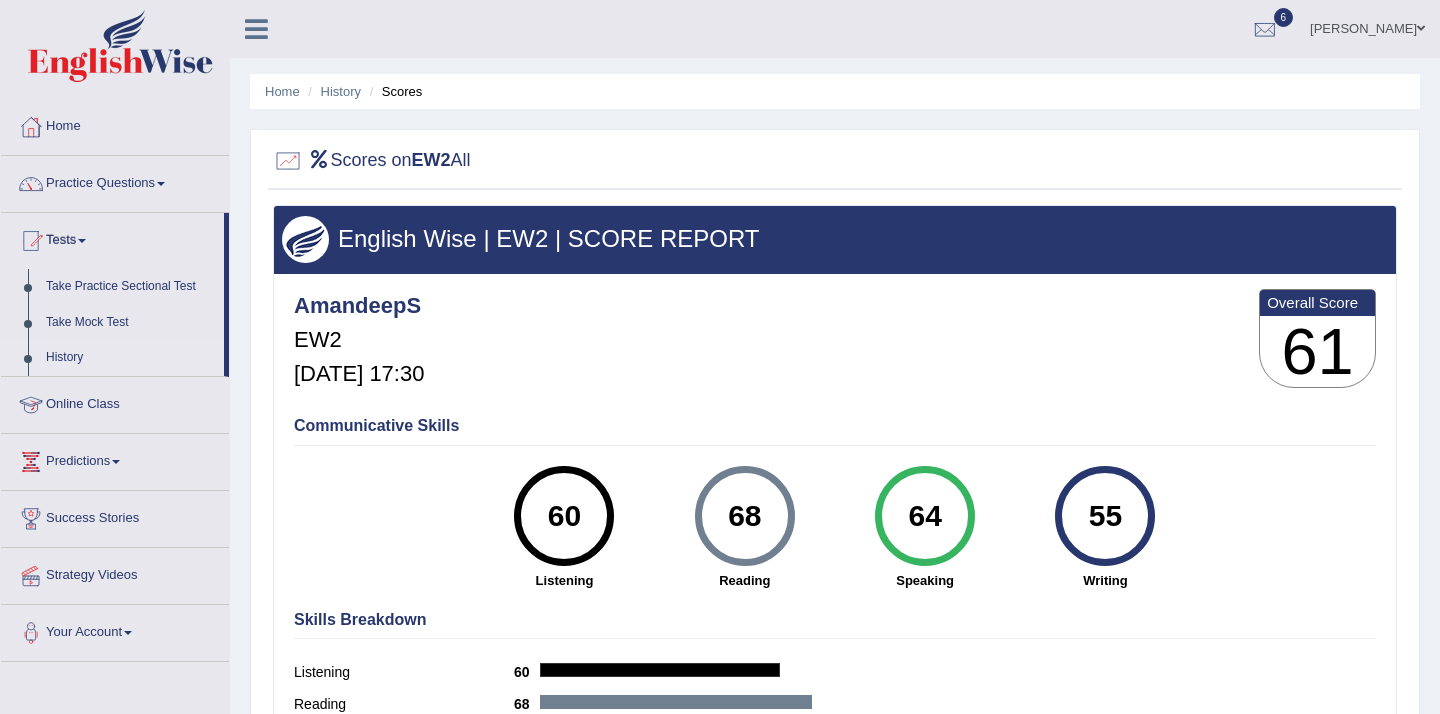 click on "History" at bounding box center [130, 358] 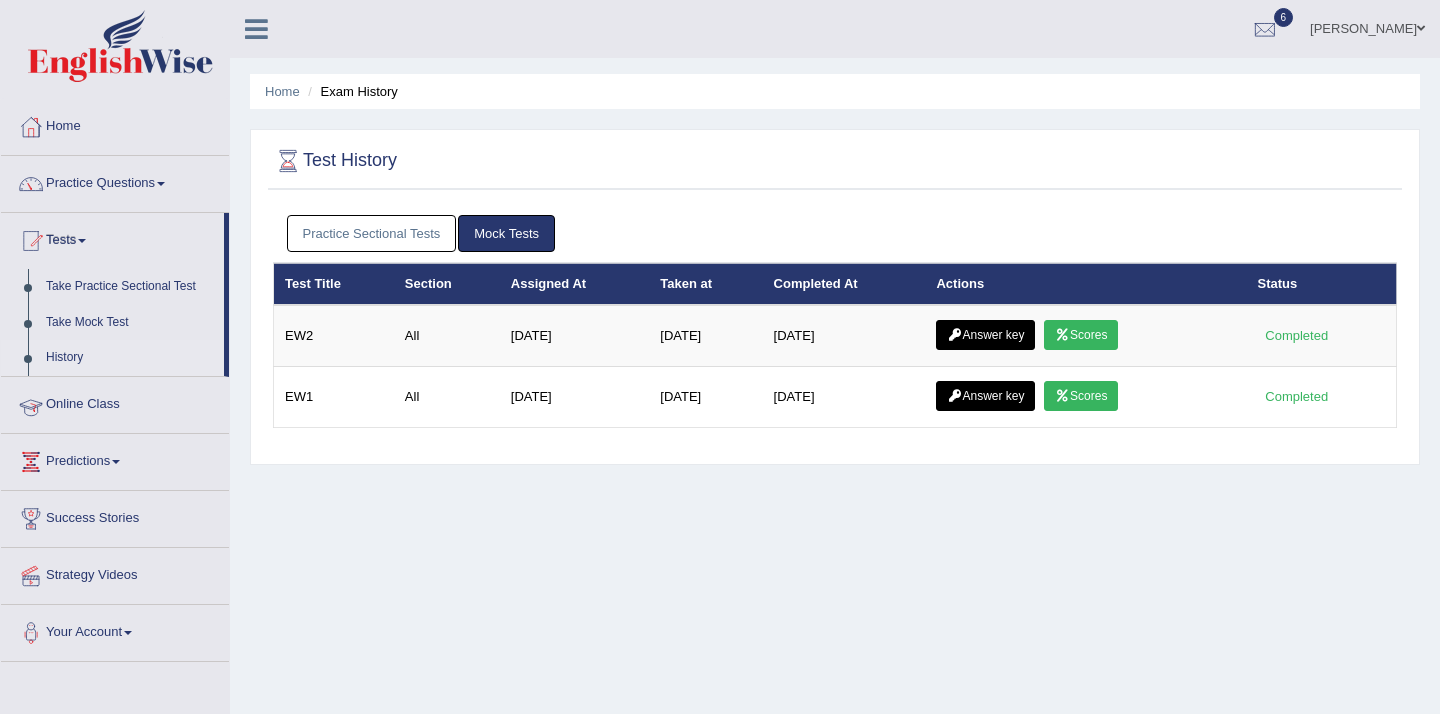 scroll, scrollTop: 0, scrollLeft: 0, axis: both 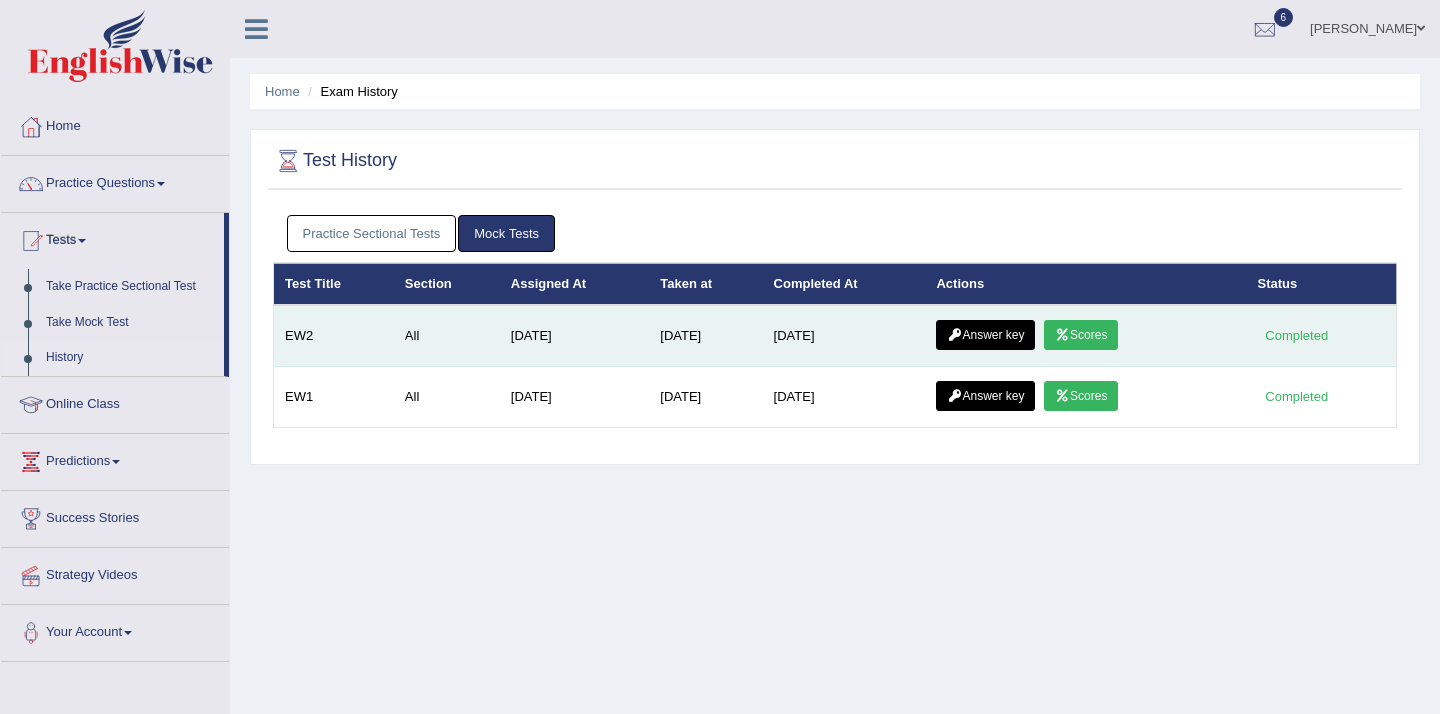 click on "Answer key" at bounding box center (985, 335) 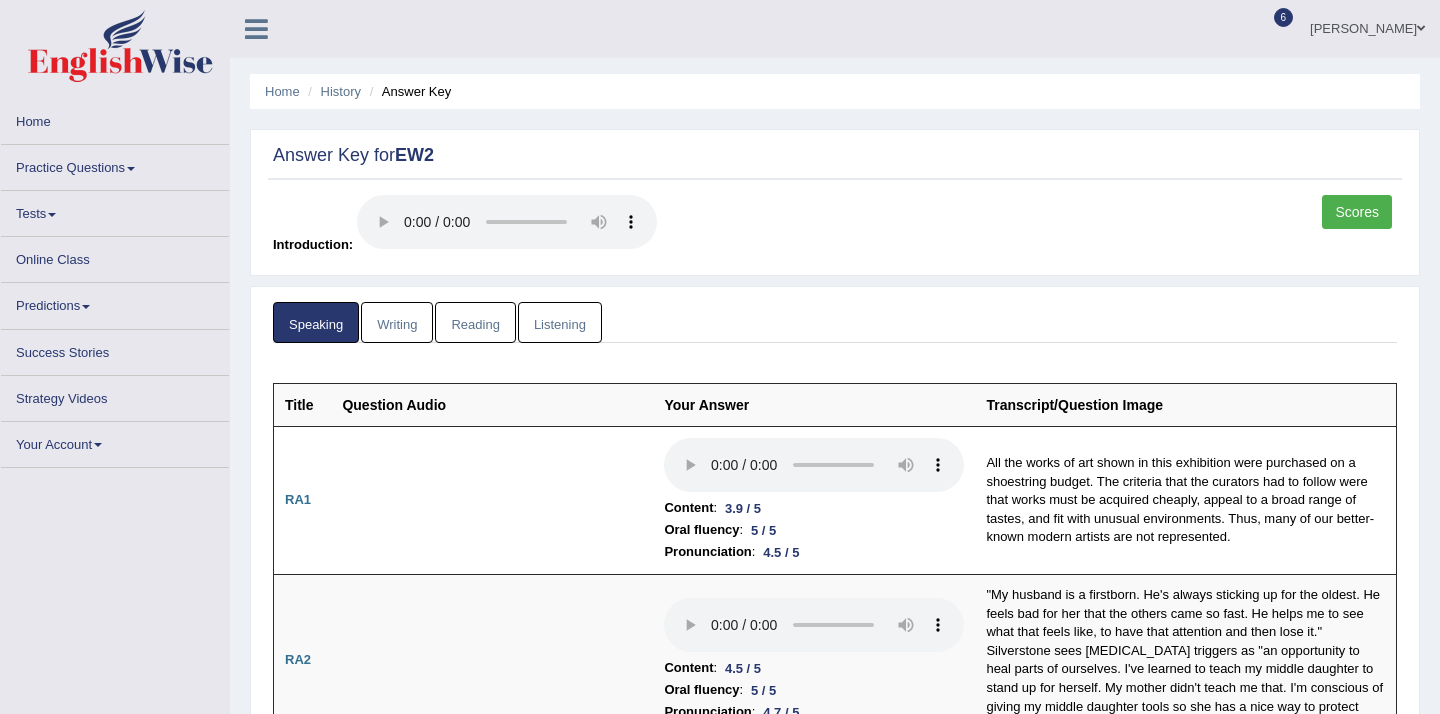 scroll, scrollTop: 0, scrollLeft: 0, axis: both 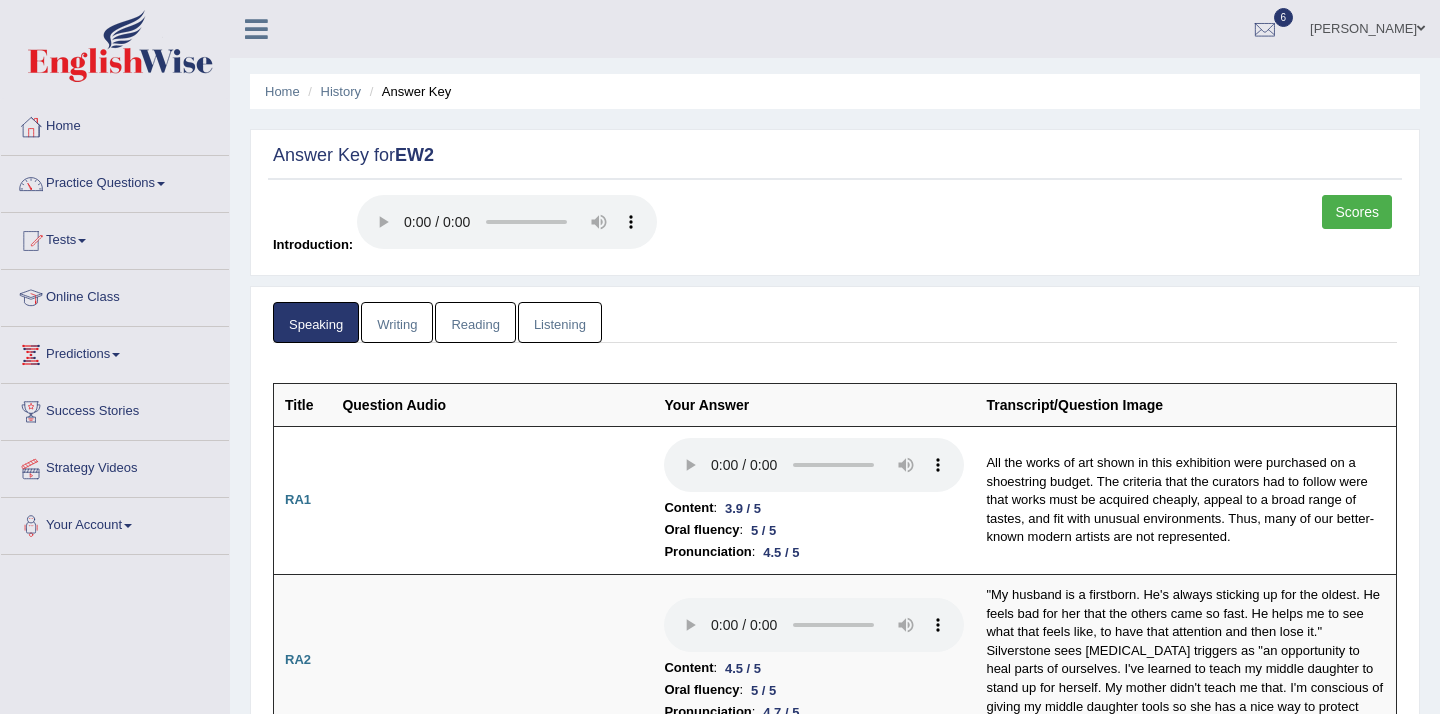 click on "Writing" at bounding box center [397, 322] 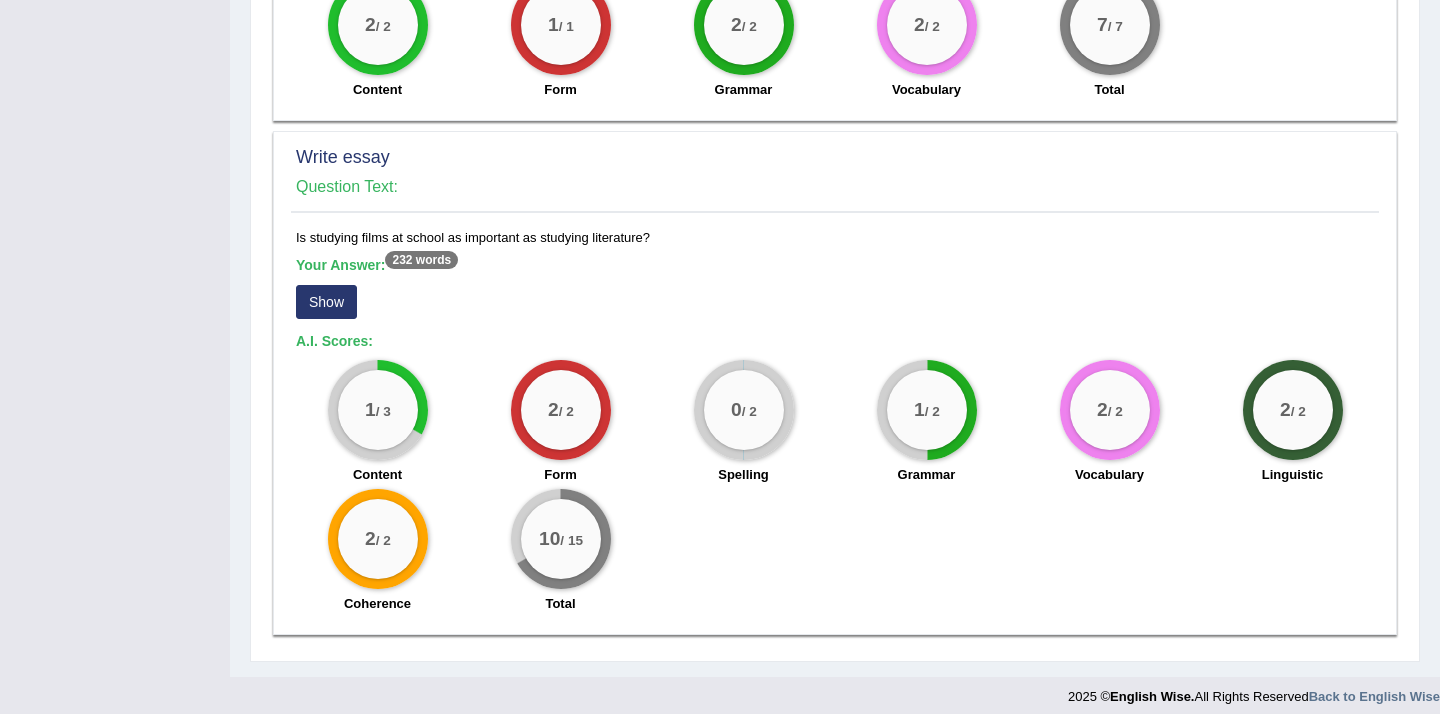 scroll, scrollTop: 1398, scrollLeft: 0, axis: vertical 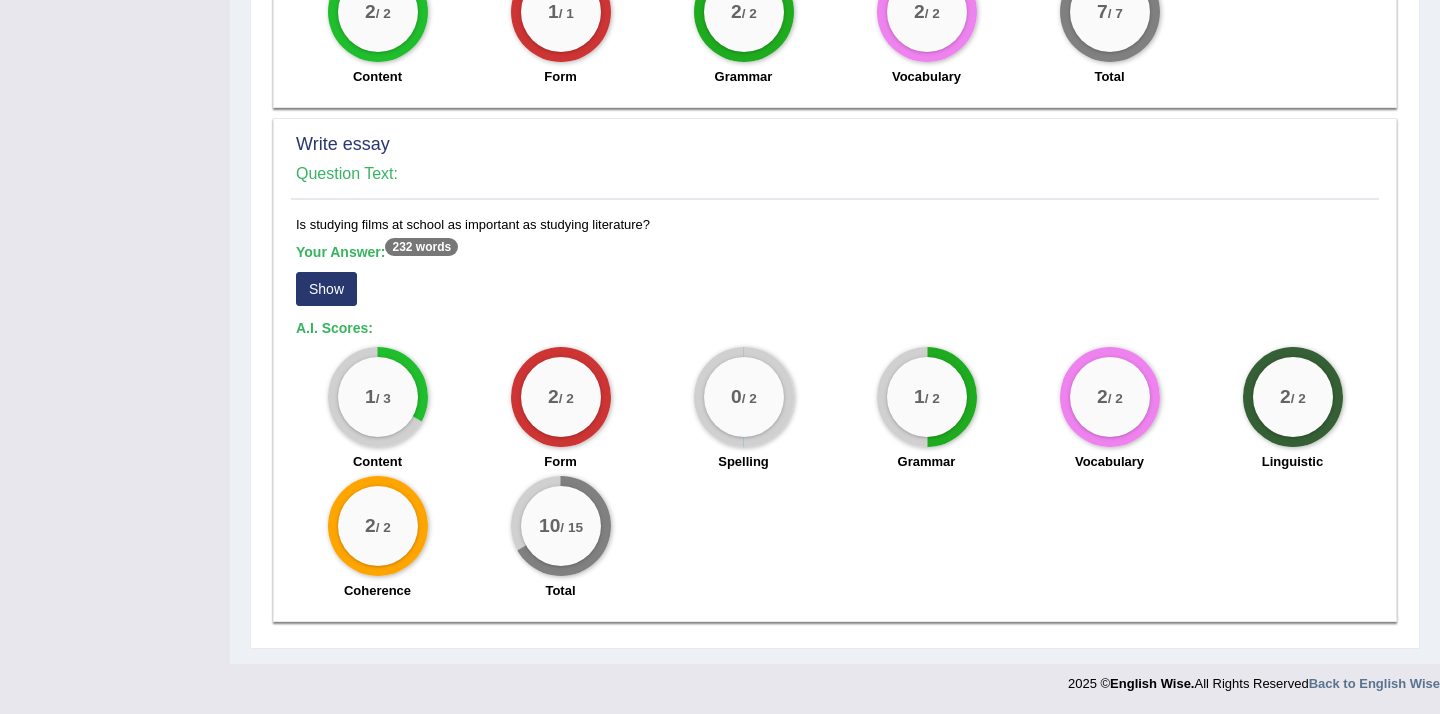 click on "Show" at bounding box center [326, 289] 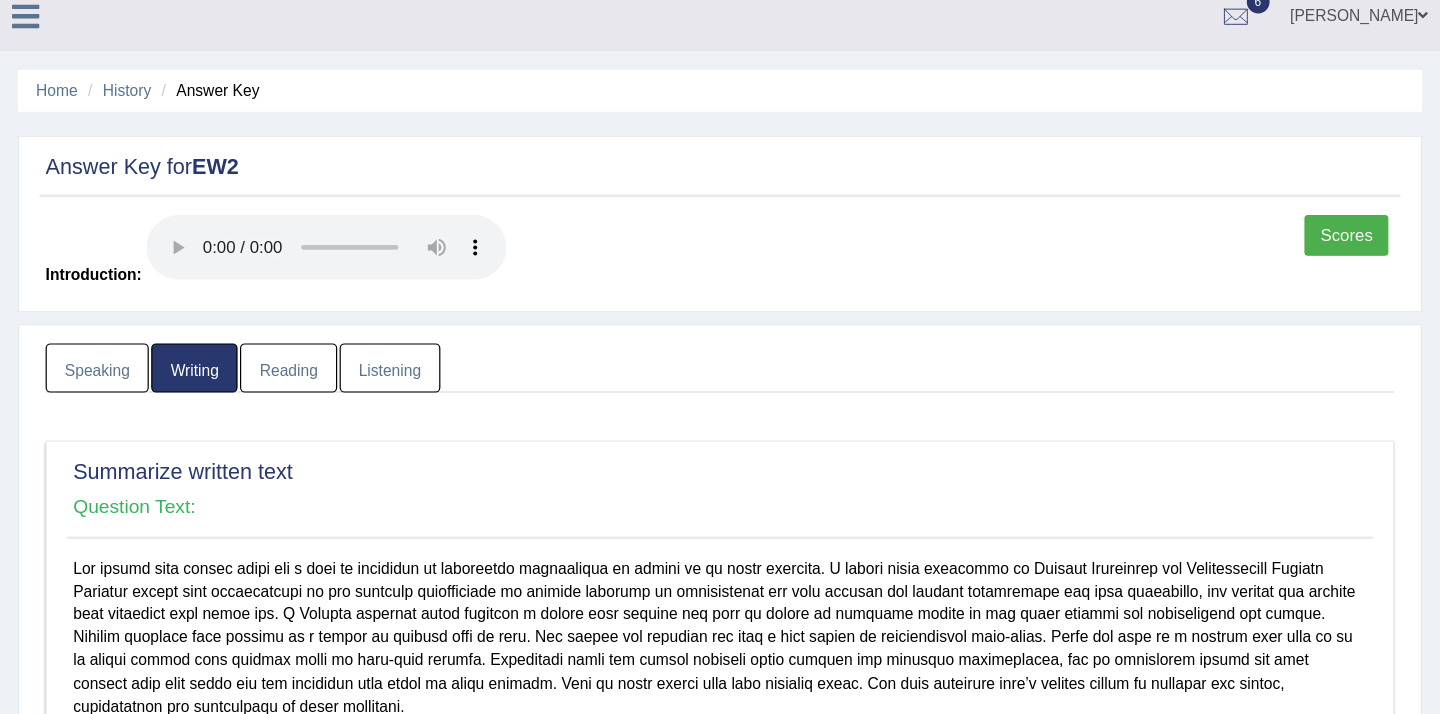 scroll, scrollTop: 0, scrollLeft: 0, axis: both 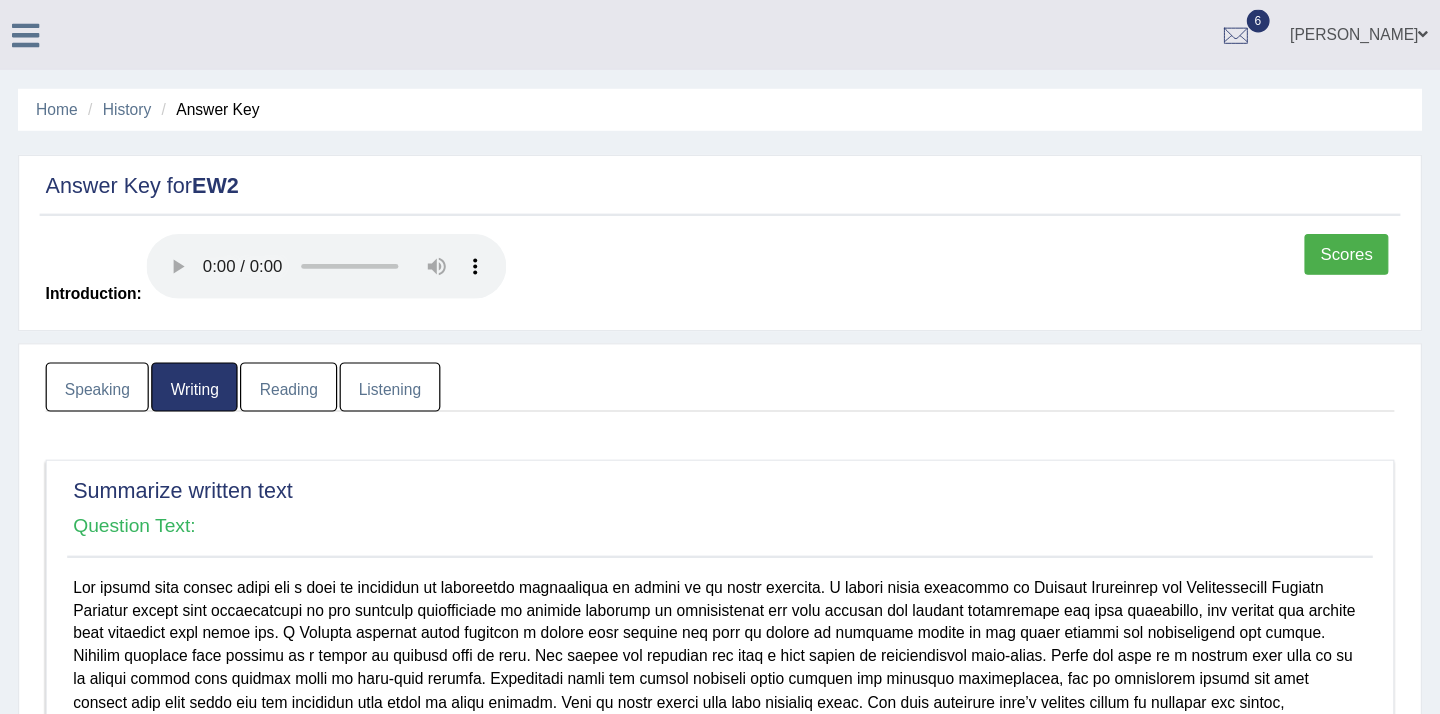 click on "Reading" at bounding box center (475, 322) 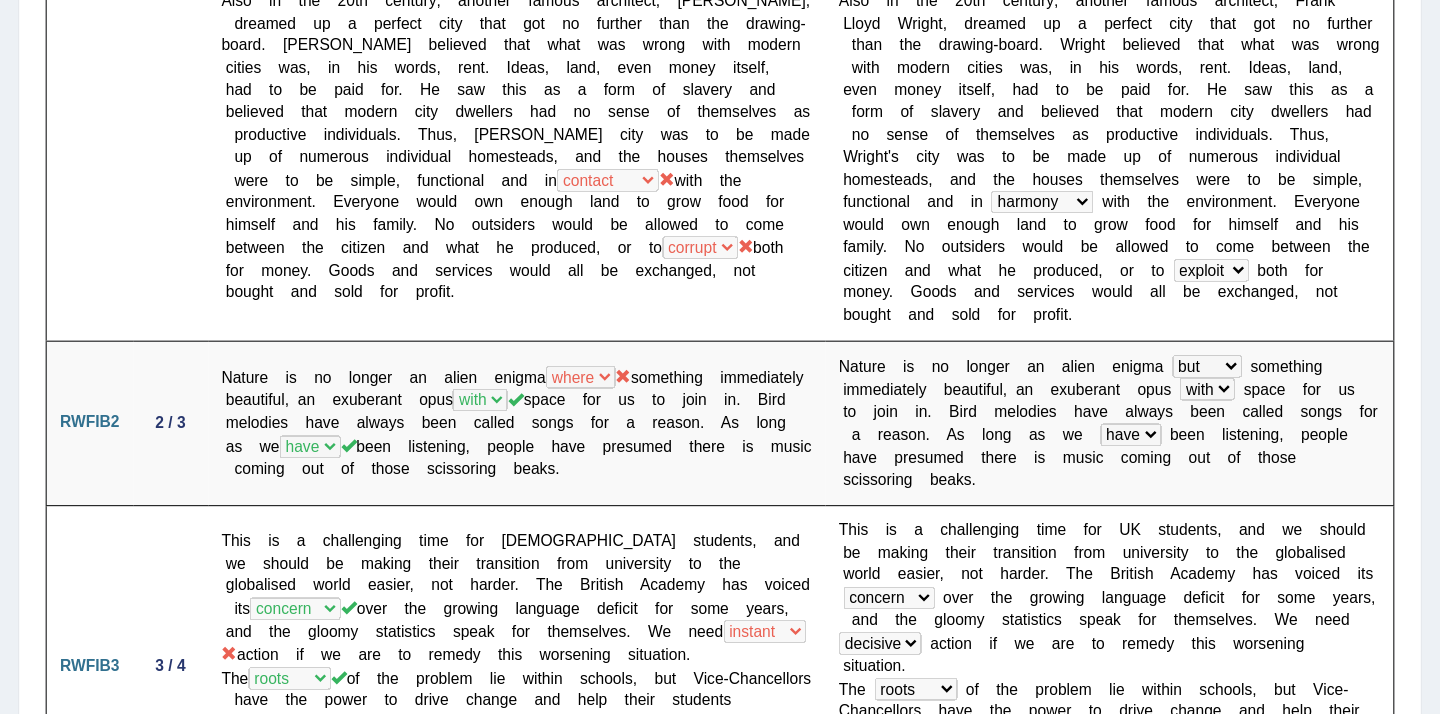 scroll, scrollTop: 0, scrollLeft: 0, axis: both 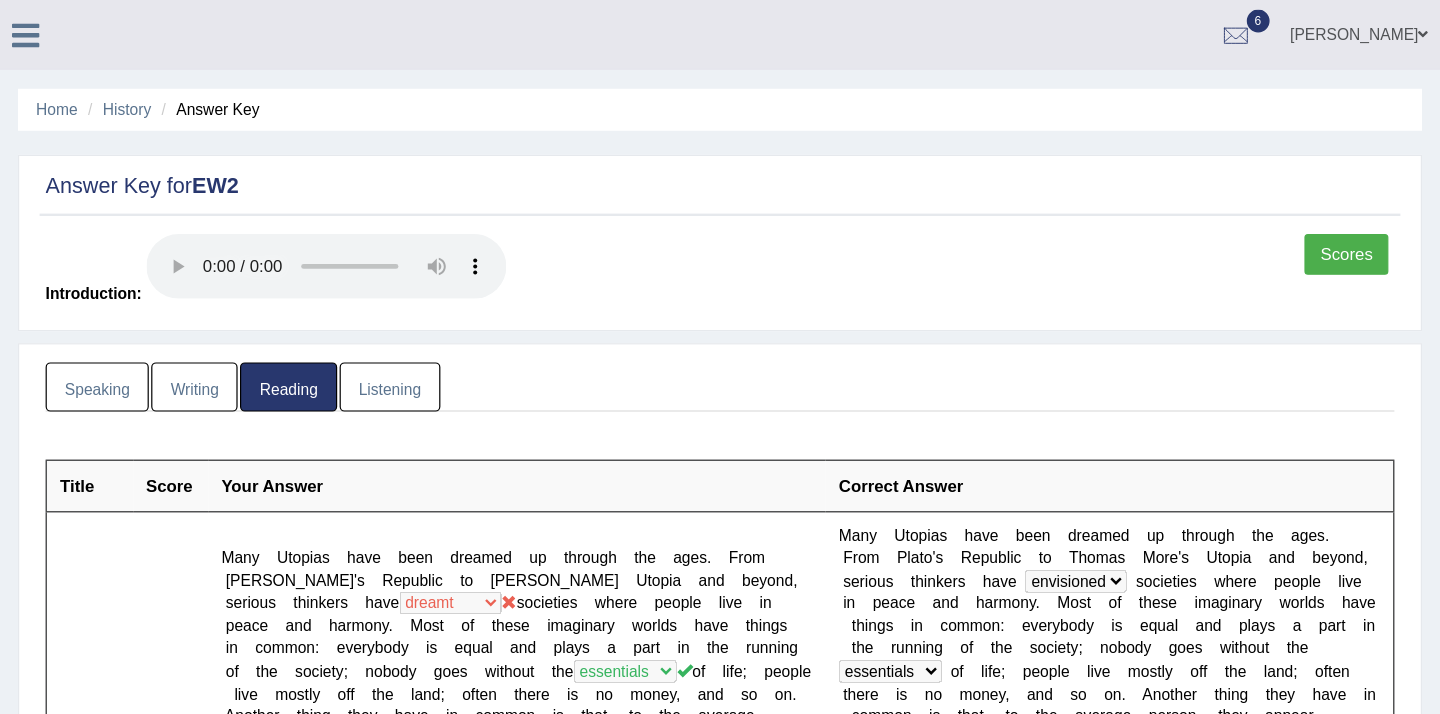 click on "Listening" at bounding box center (560, 322) 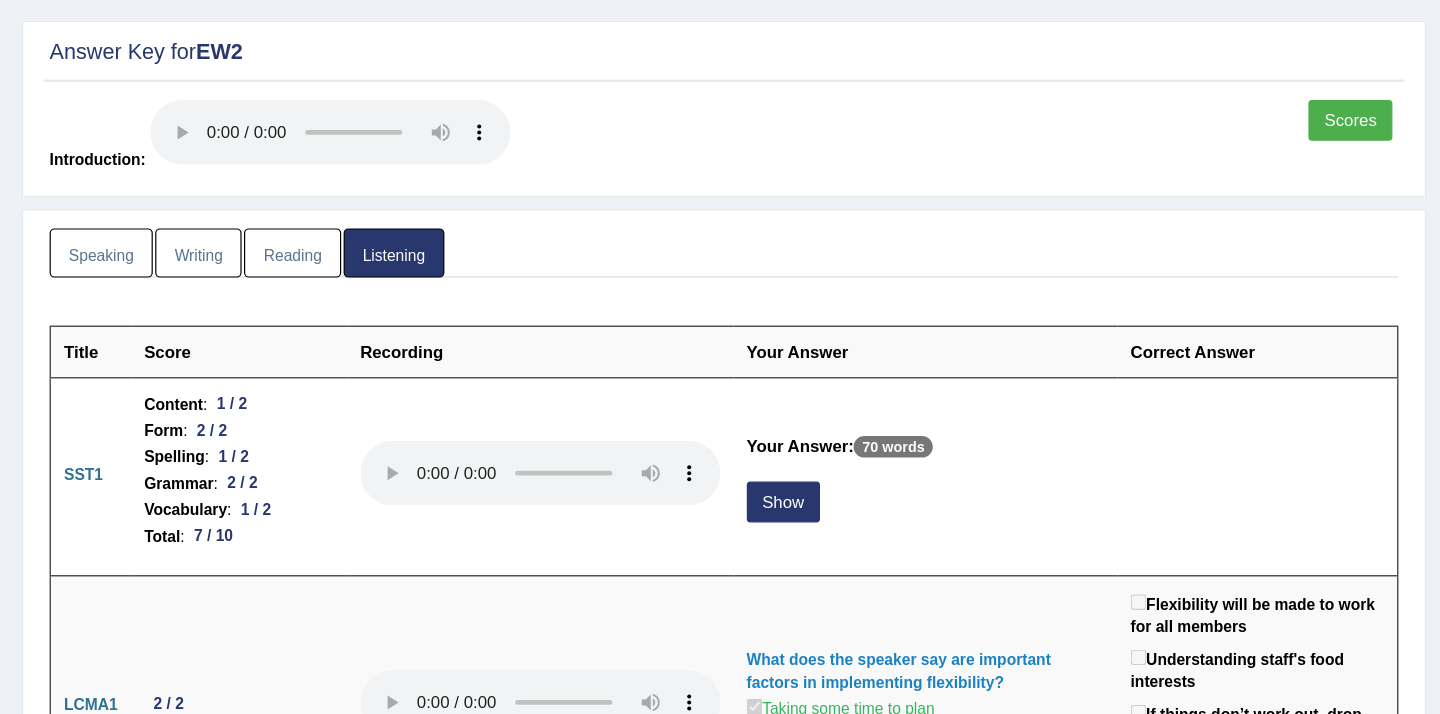 scroll, scrollTop: 0, scrollLeft: 0, axis: both 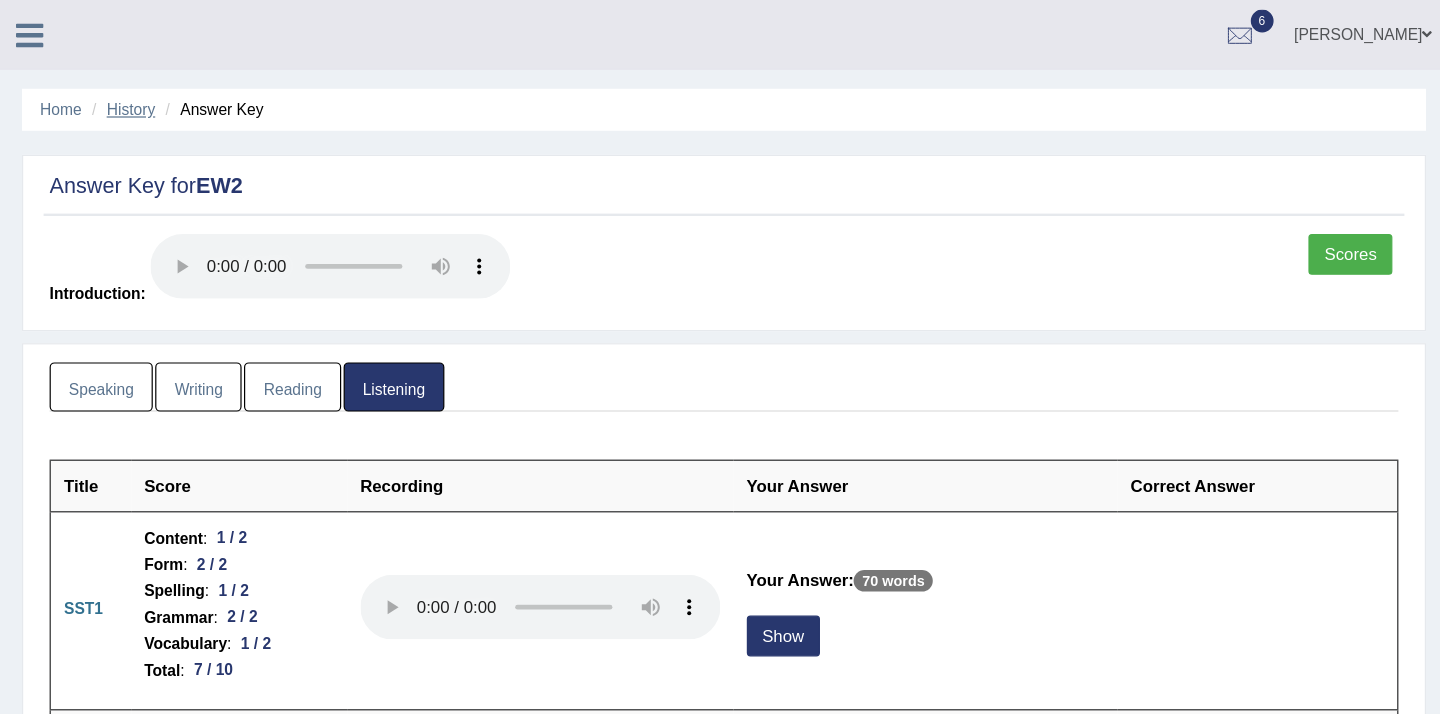 click on "History" at bounding box center [341, 91] 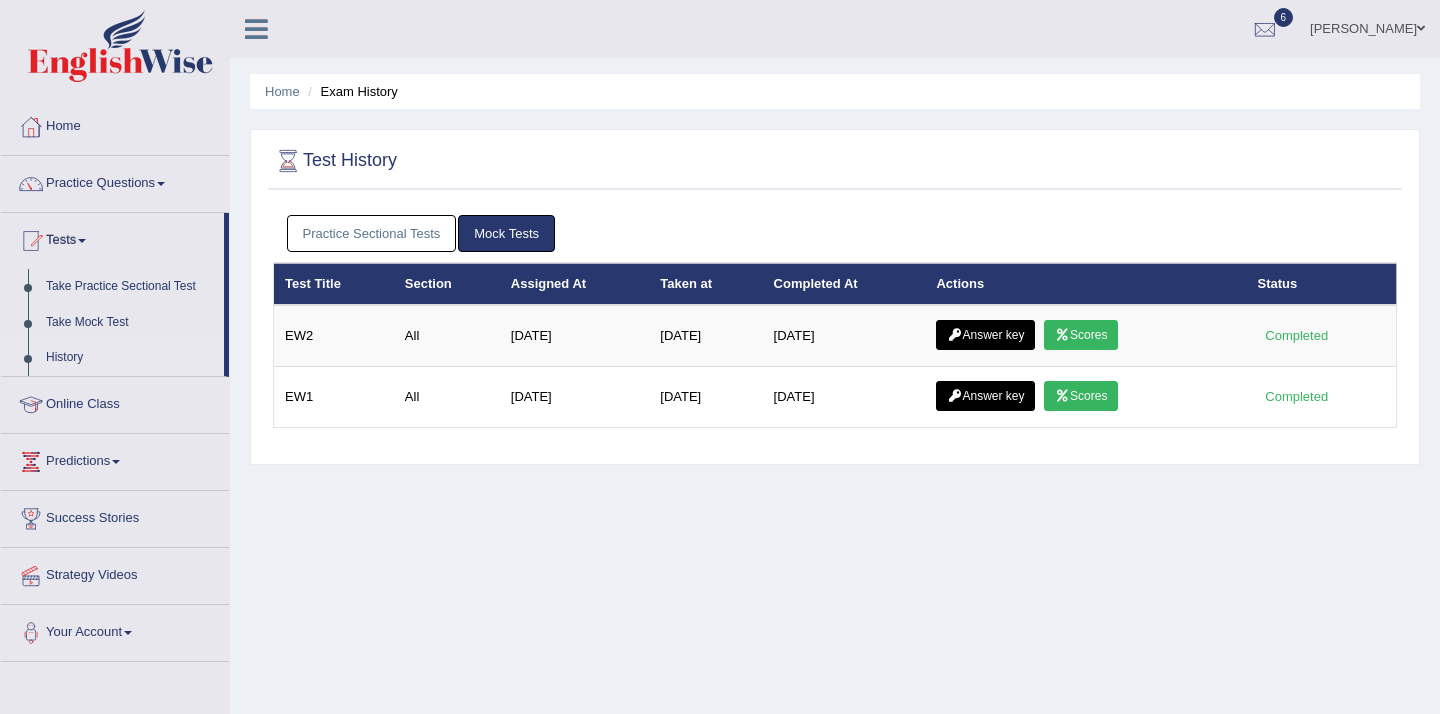scroll, scrollTop: 0, scrollLeft: 0, axis: both 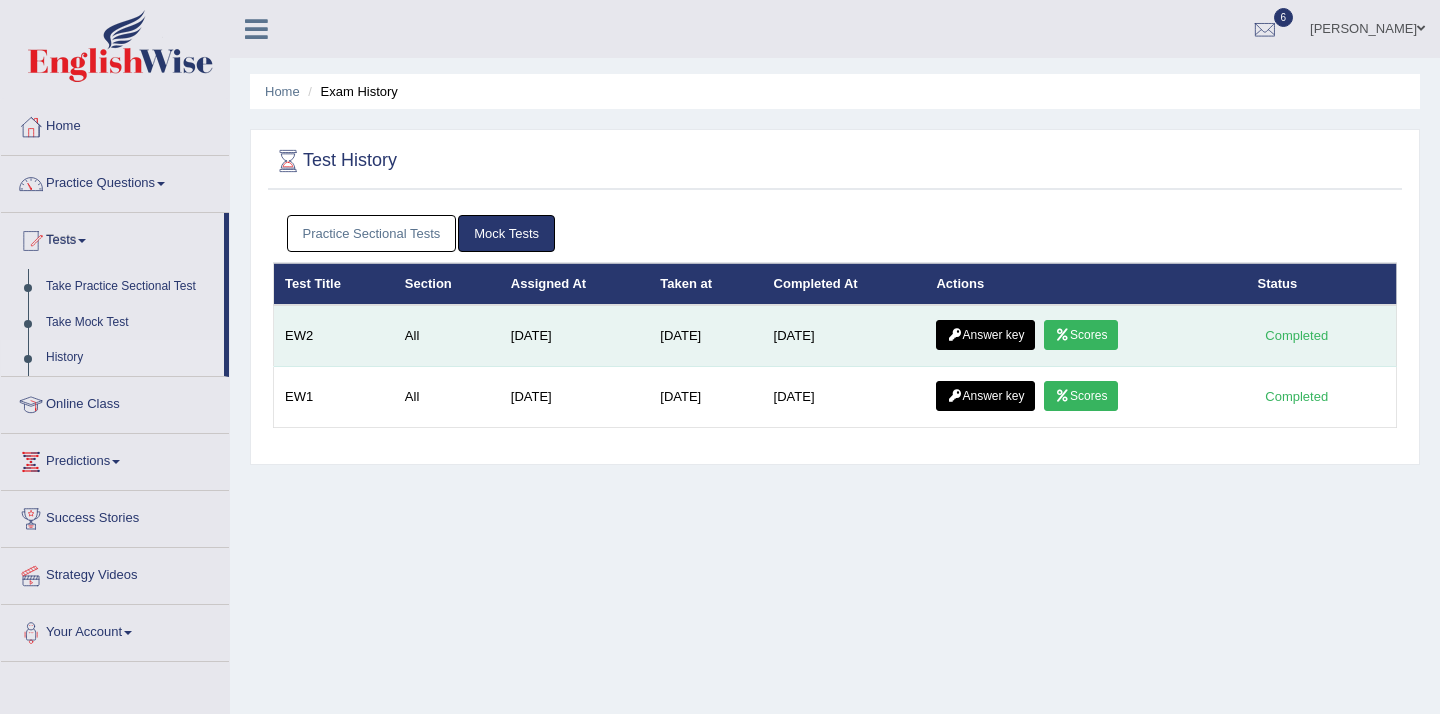click on "Scores" at bounding box center [1081, 335] 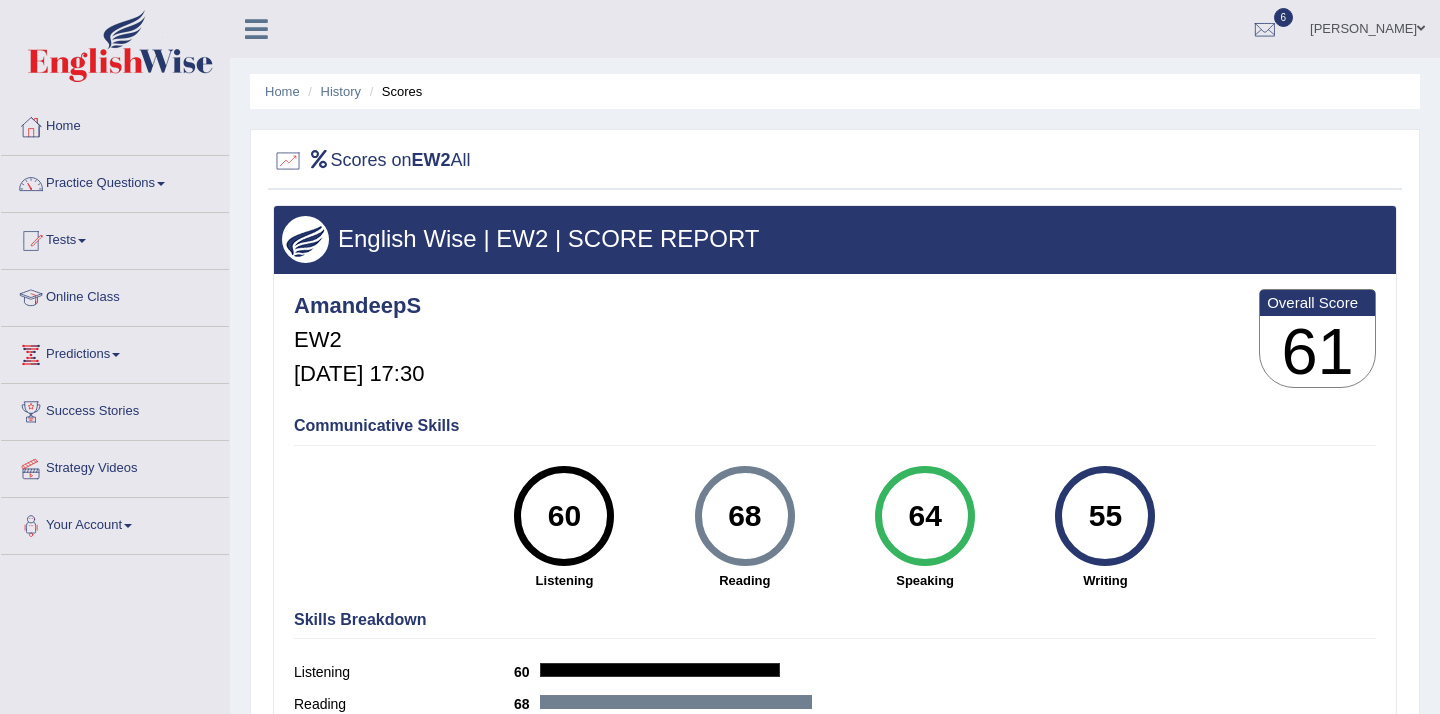 scroll, scrollTop: 0, scrollLeft: 0, axis: both 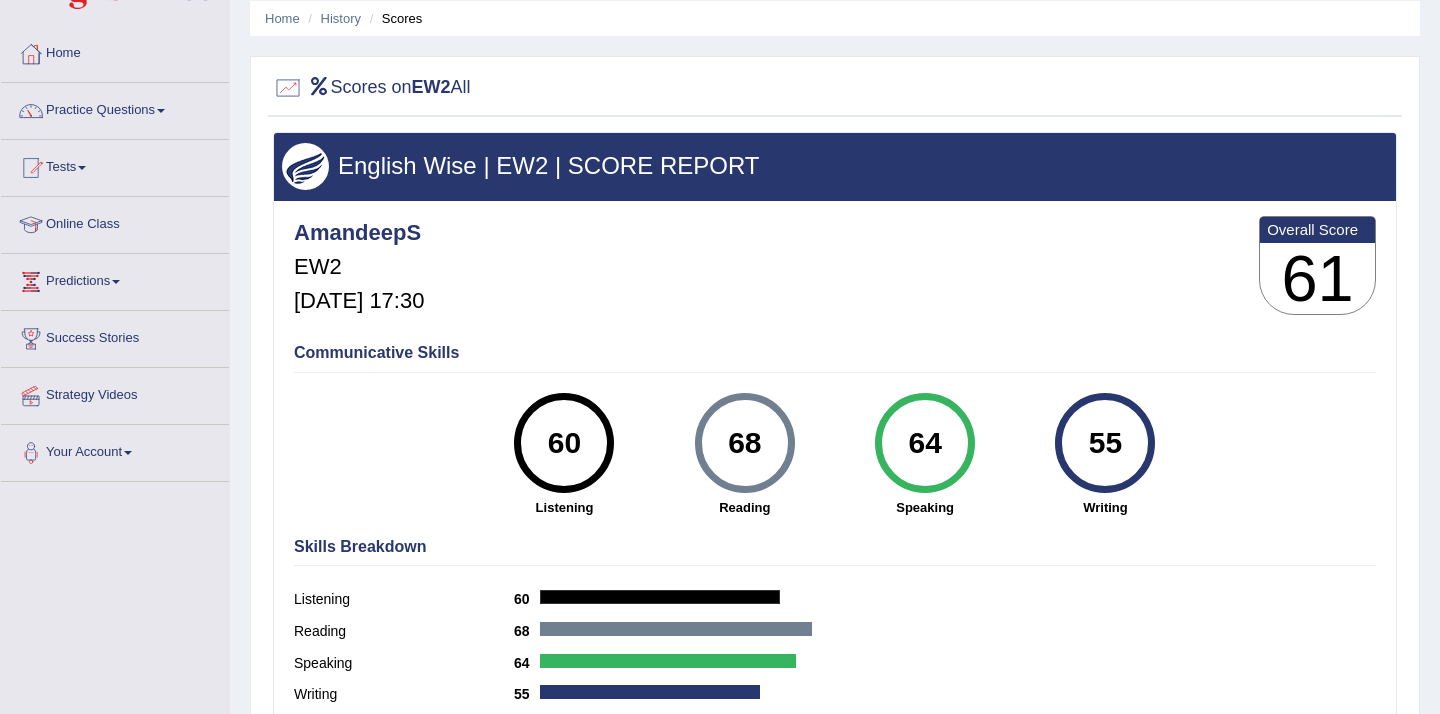 click on "Tests" at bounding box center [115, 165] 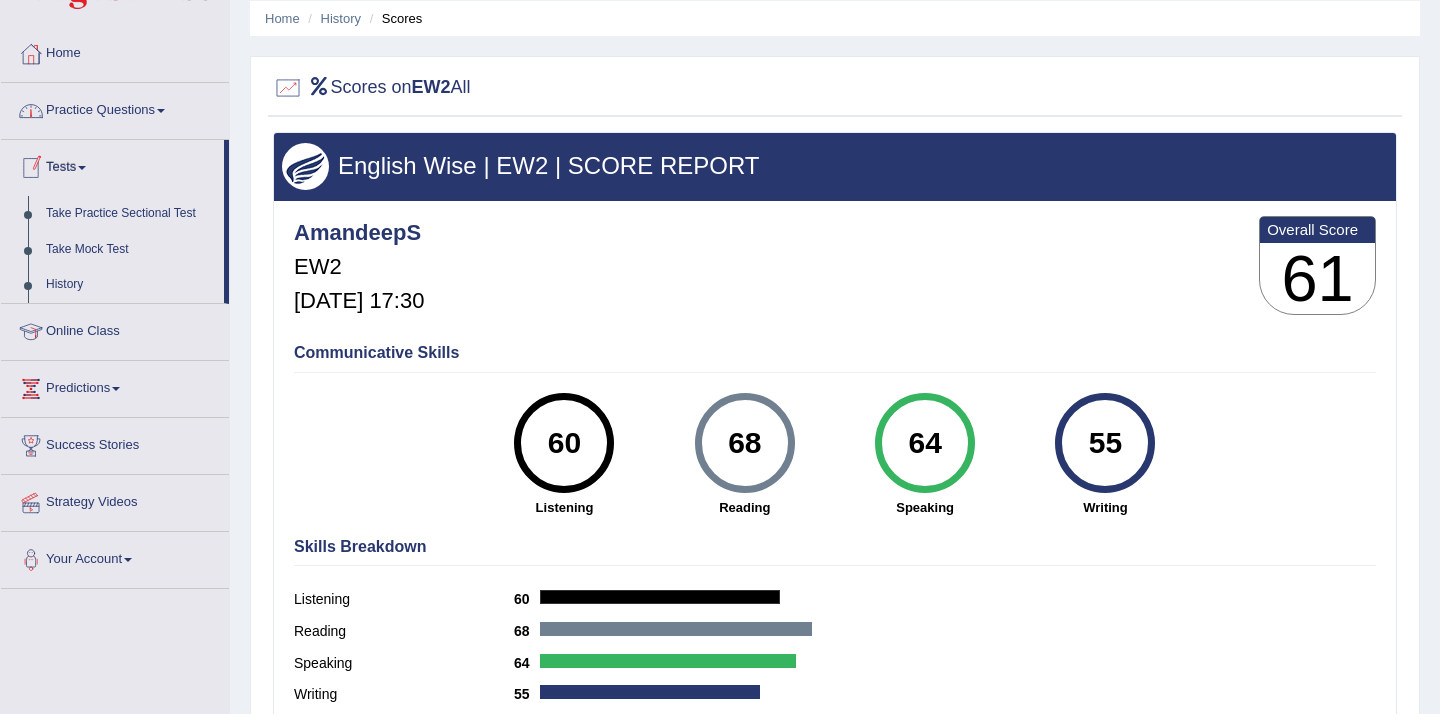 click on "Practice Questions" at bounding box center [115, 108] 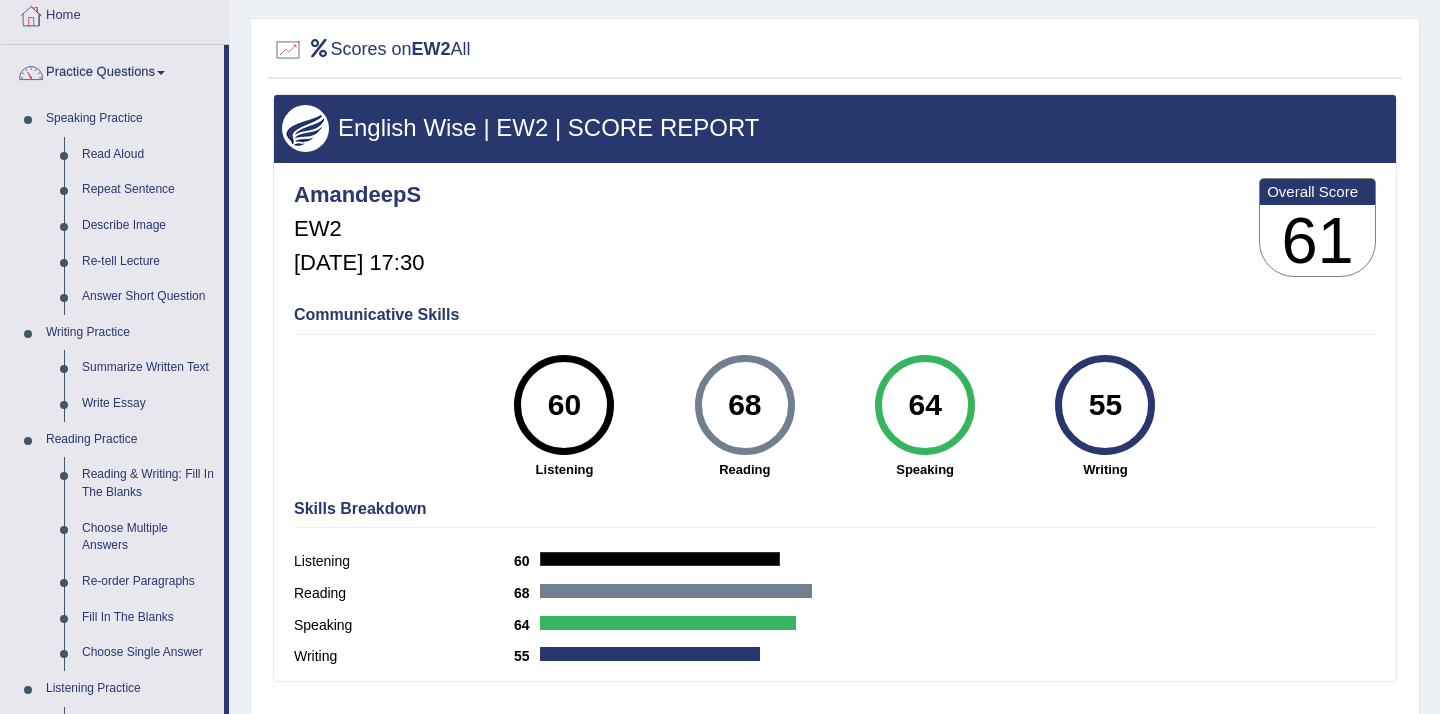 scroll, scrollTop: 139, scrollLeft: 0, axis: vertical 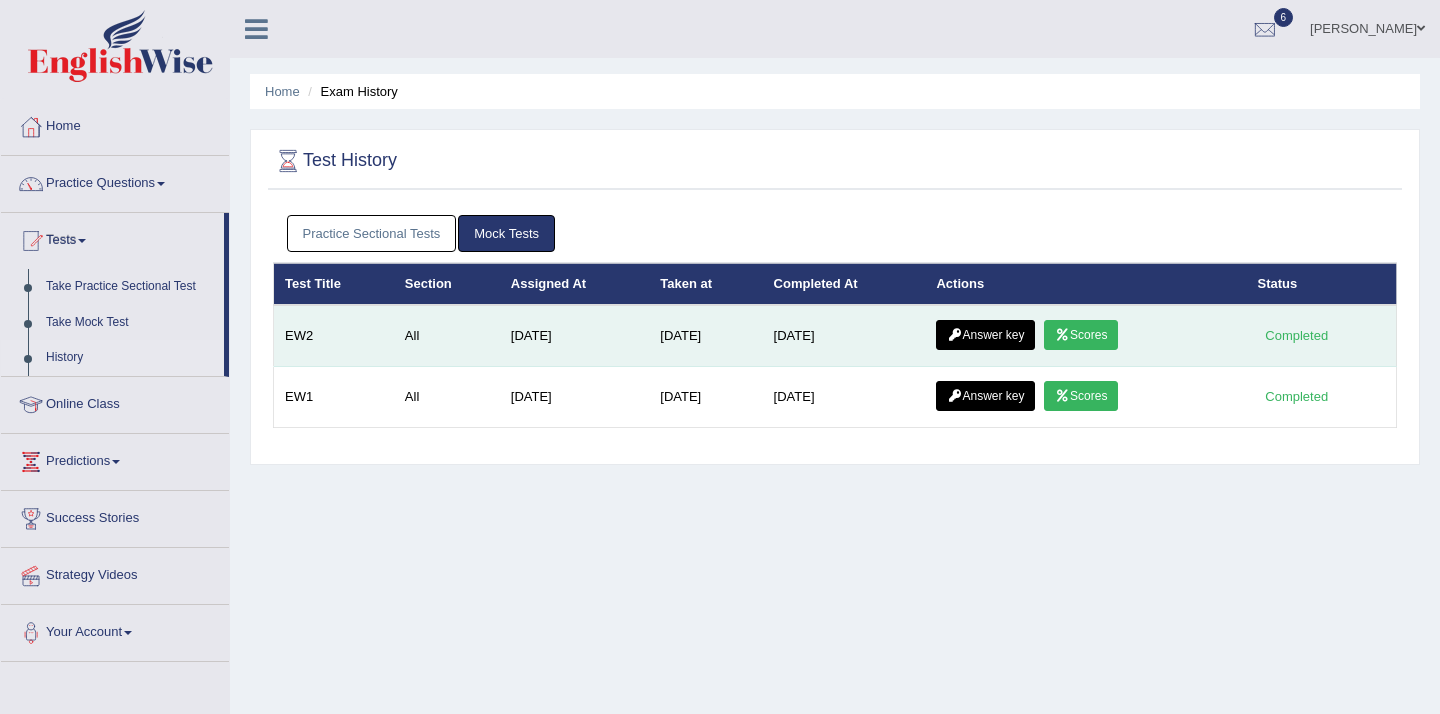 click on "Scores" at bounding box center (1081, 335) 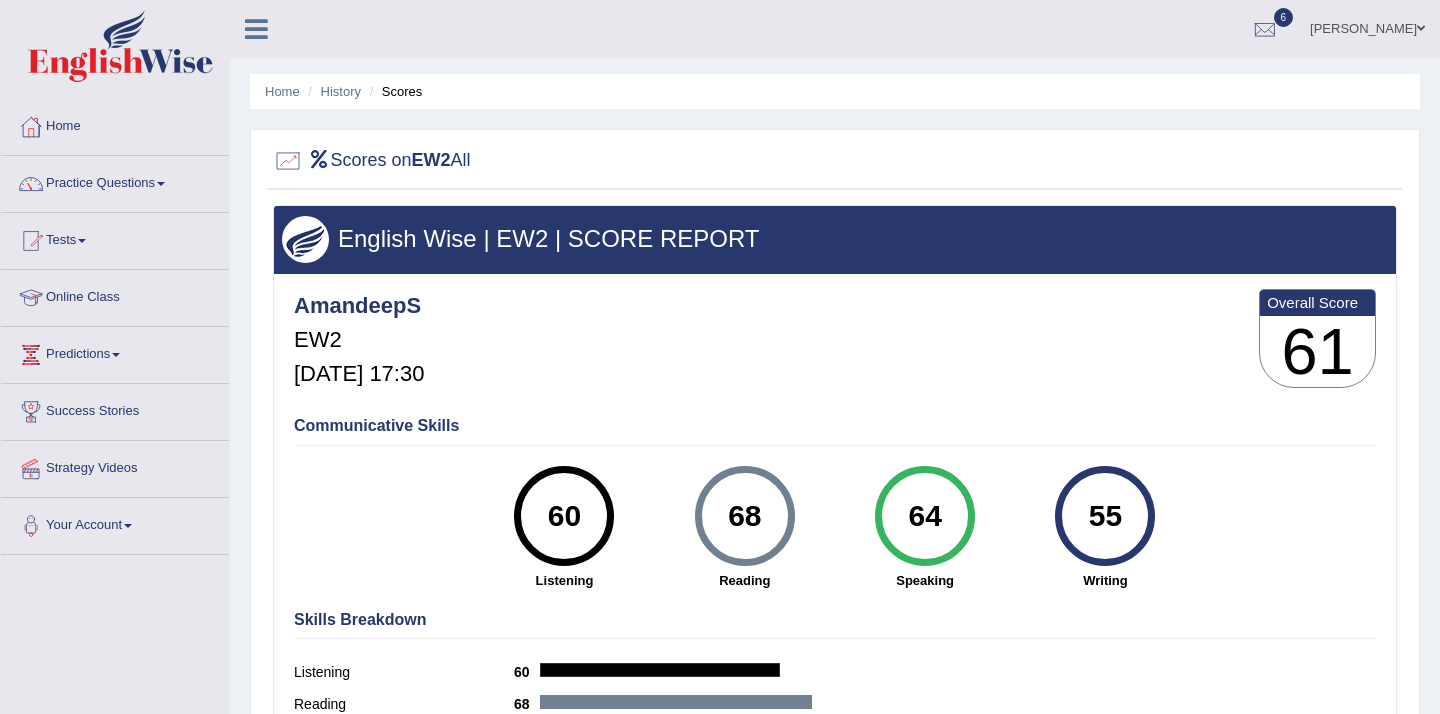 scroll, scrollTop: 0, scrollLeft: 0, axis: both 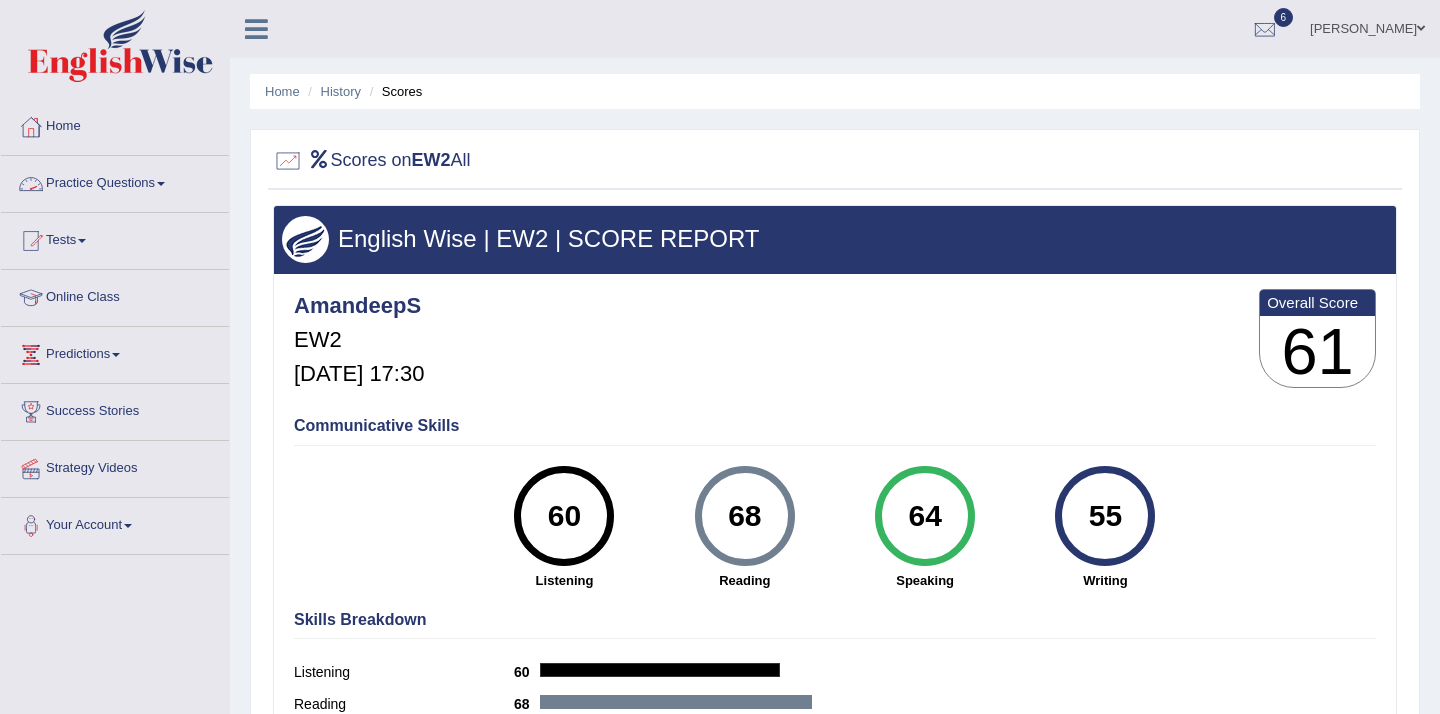 click on "Practice Questions" at bounding box center (115, 181) 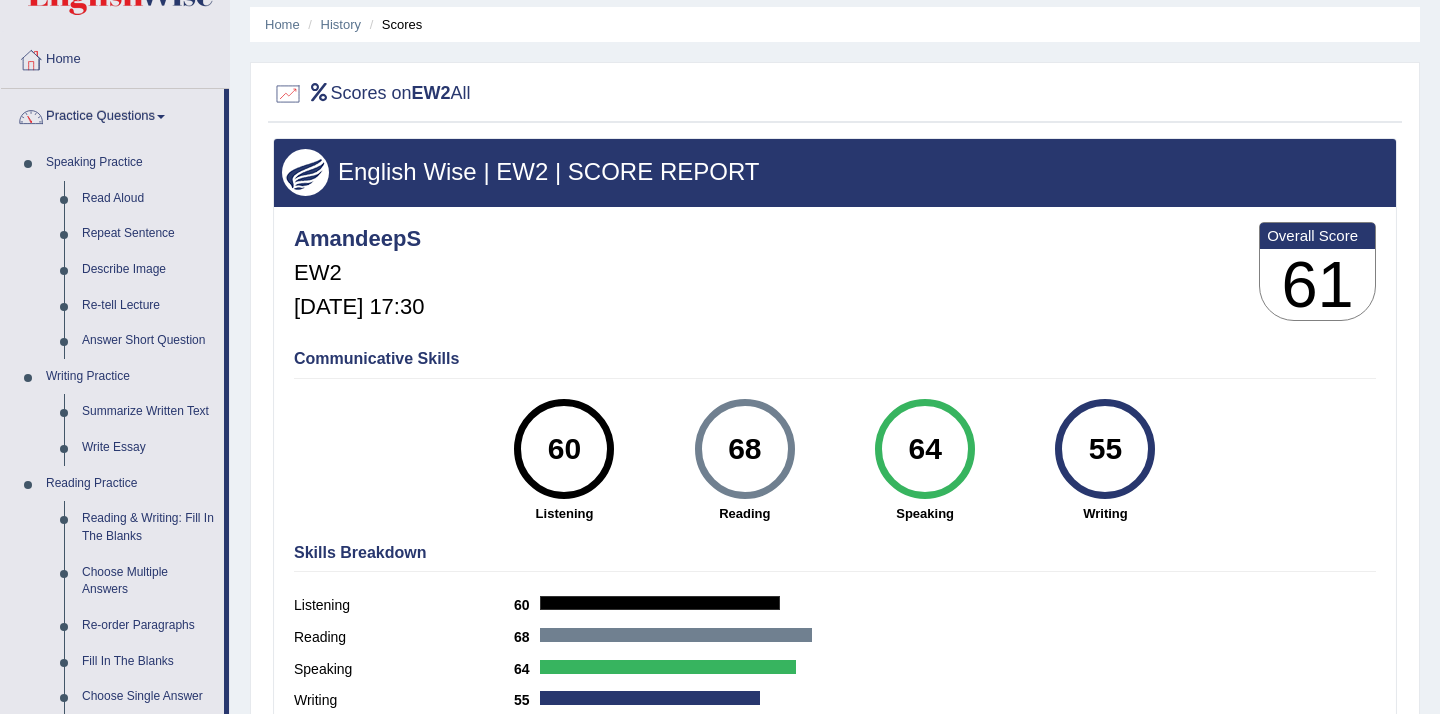 scroll, scrollTop: 68, scrollLeft: 0, axis: vertical 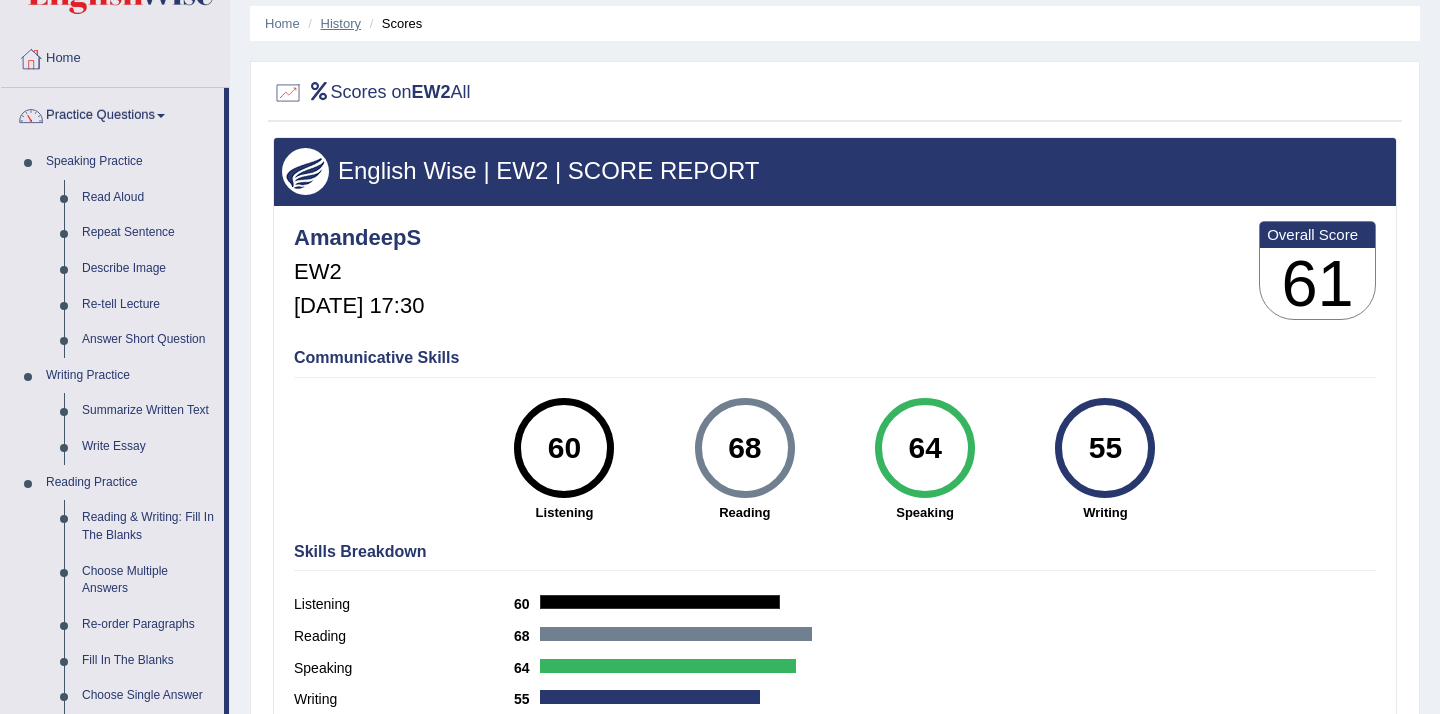 click on "History" at bounding box center [341, 23] 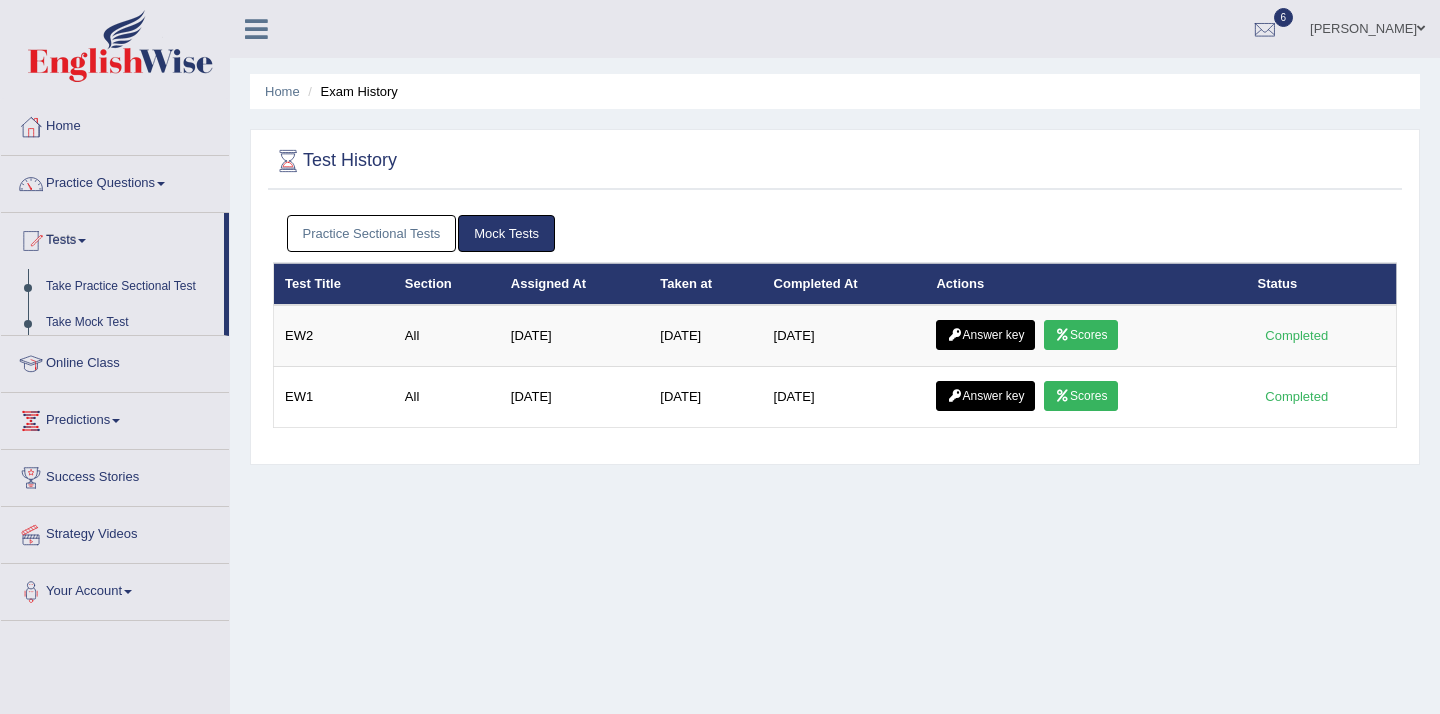 scroll, scrollTop: 0, scrollLeft: 0, axis: both 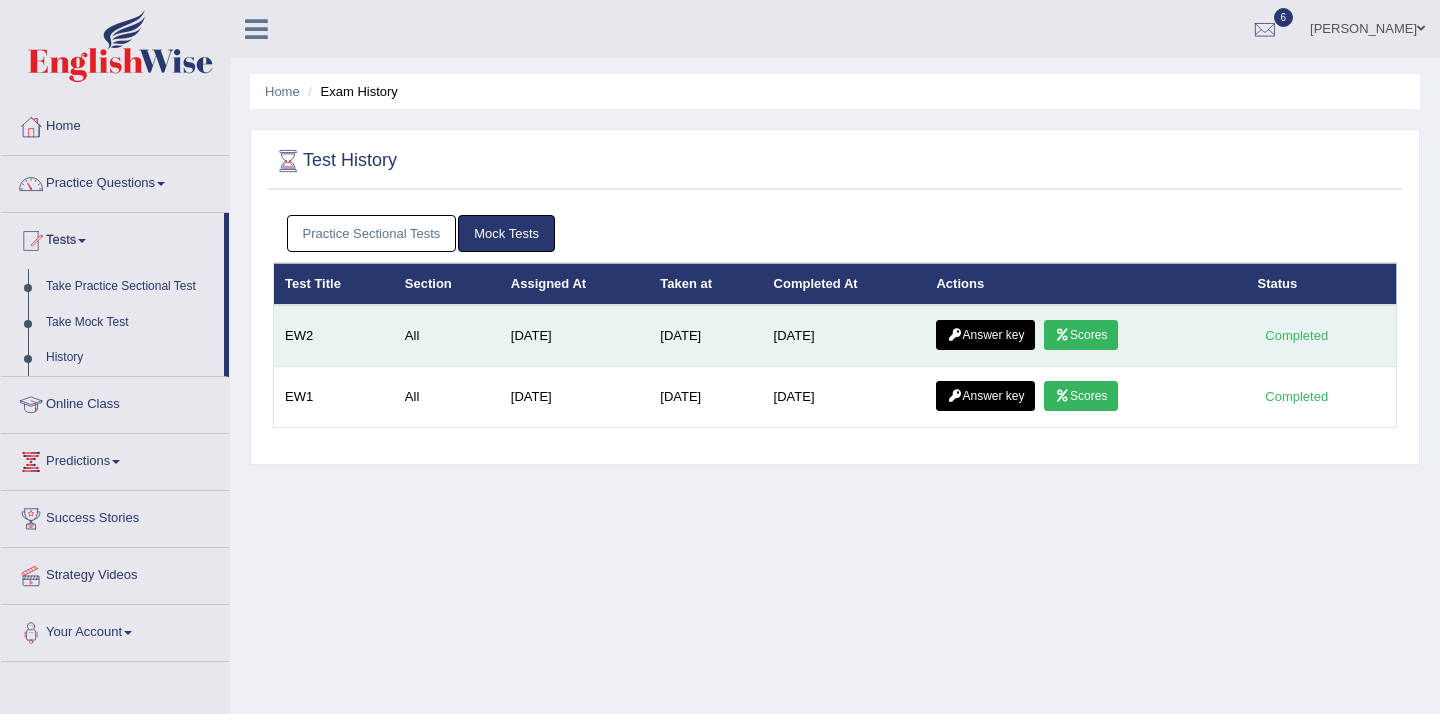 click on "Answer key" at bounding box center (985, 335) 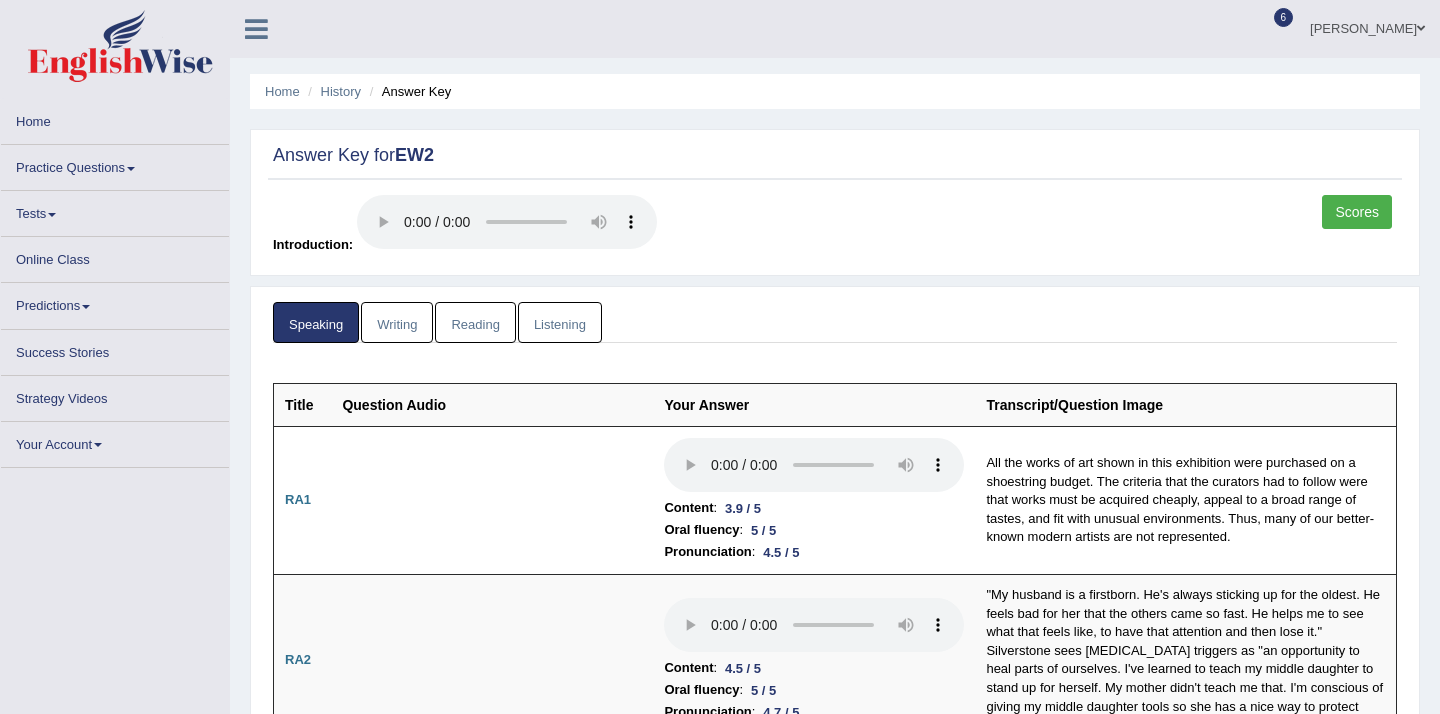 scroll, scrollTop: 0, scrollLeft: 0, axis: both 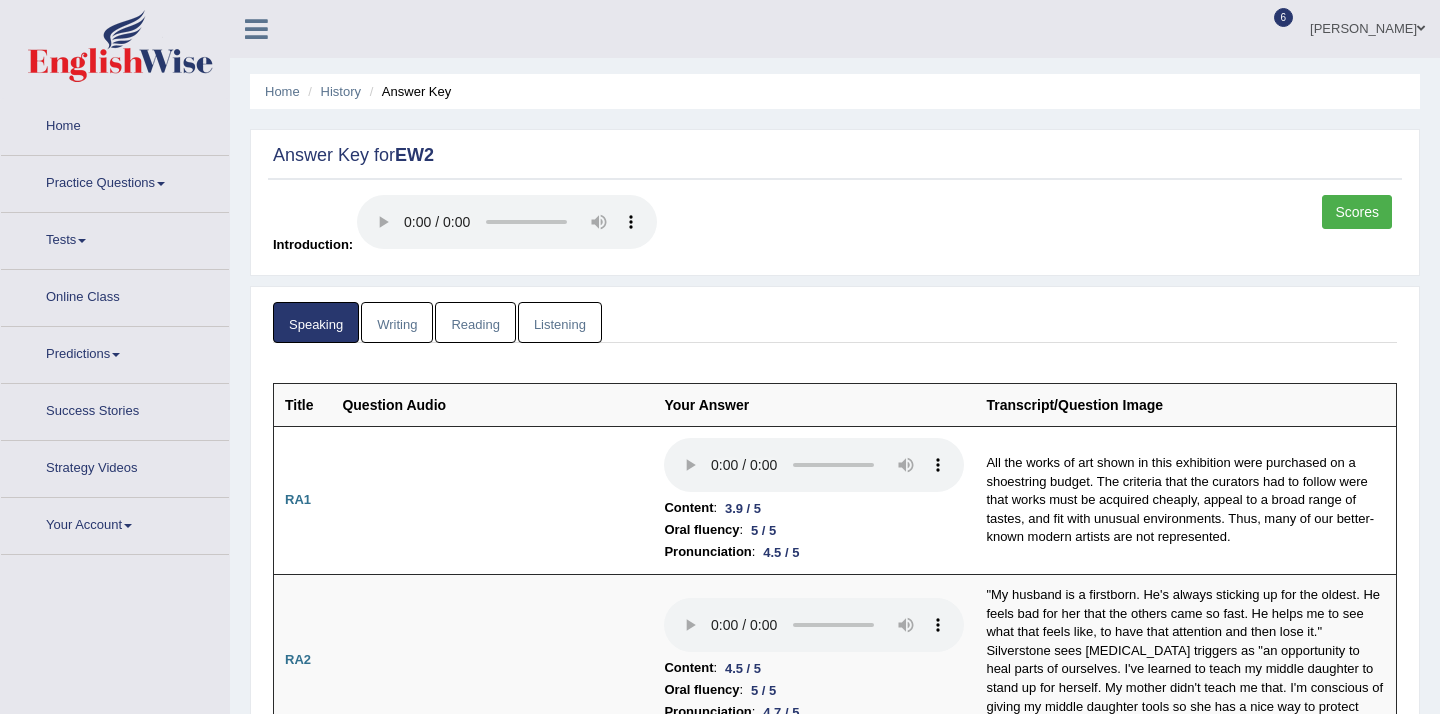 click on "Listening" at bounding box center [560, 322] 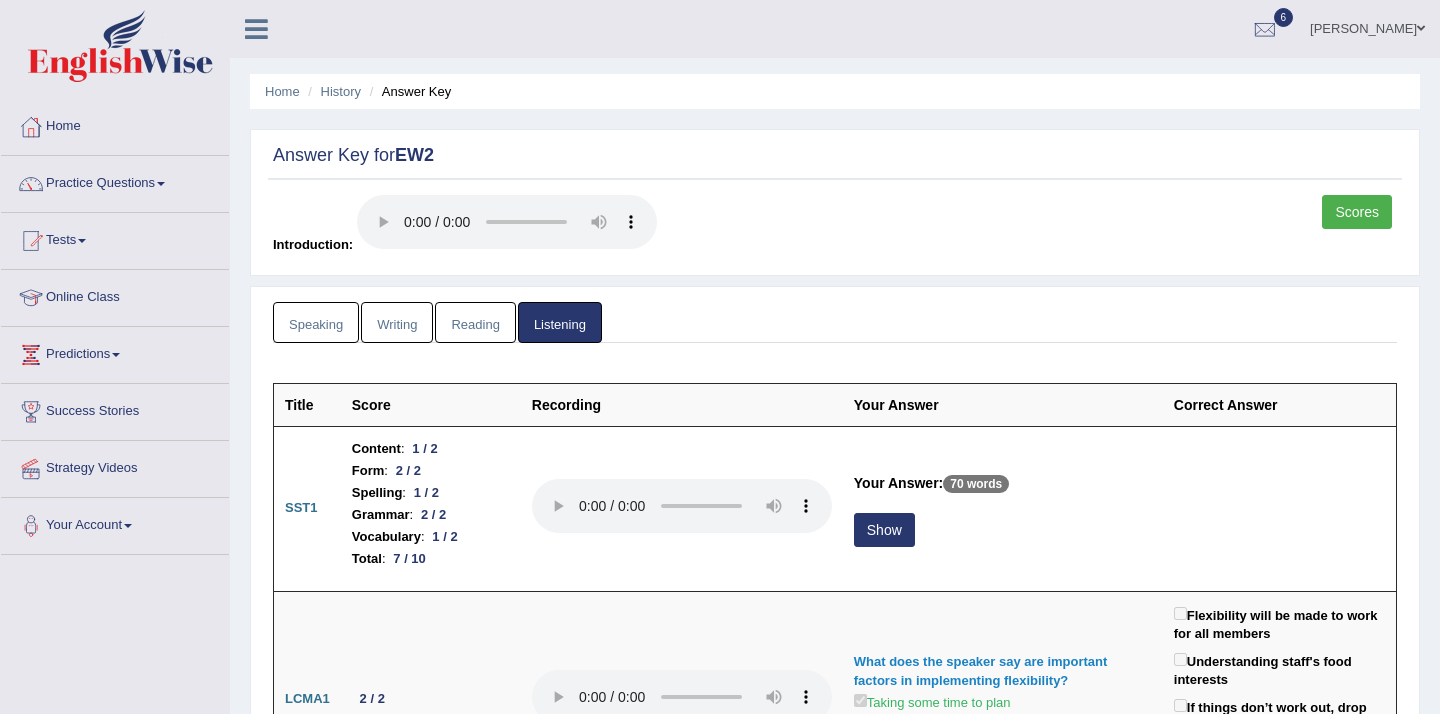 scroll, scrollTop: 74, scrollLeft: 0, axis: vertical 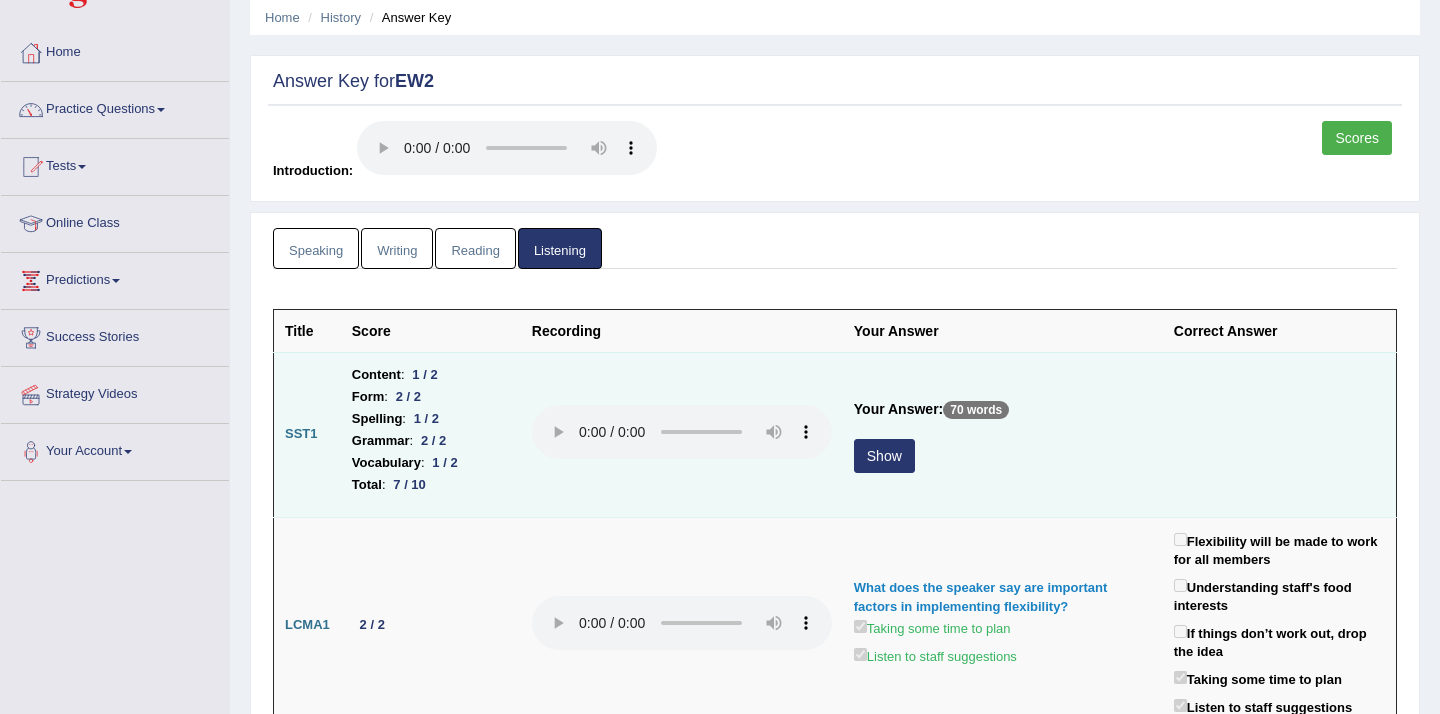 click on "Show" at bounding box center (884, 456) 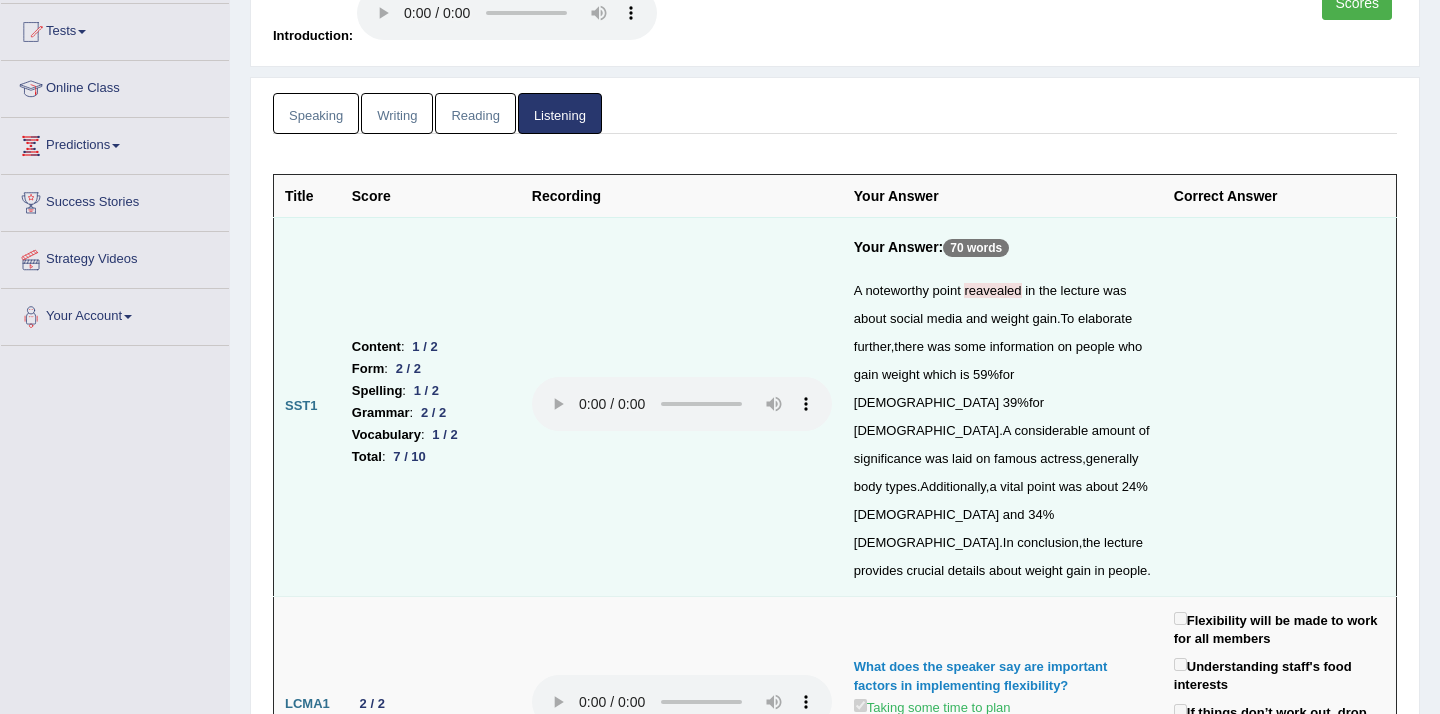scroll, scrollTop: 0, scrollLeft: 0, axis: both 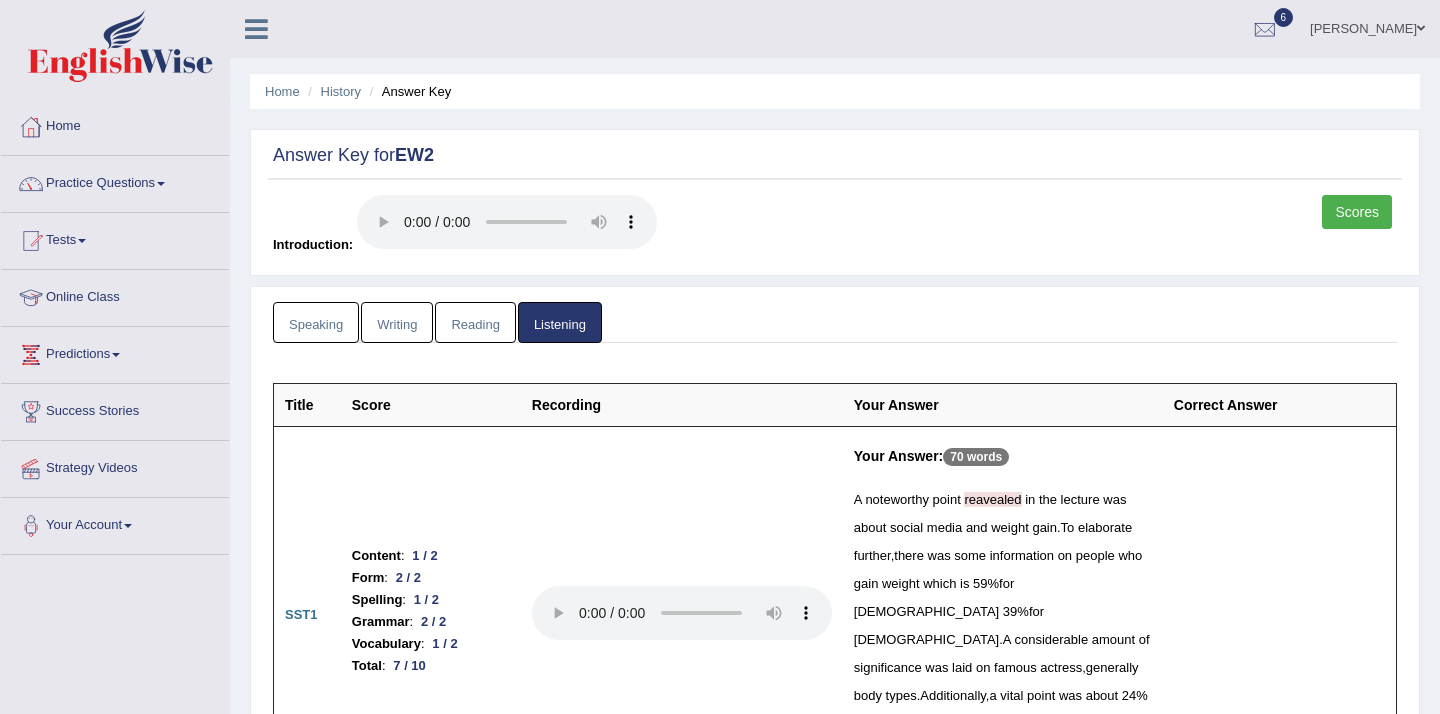 click on "Speaking" at bounding box center (316, 322) 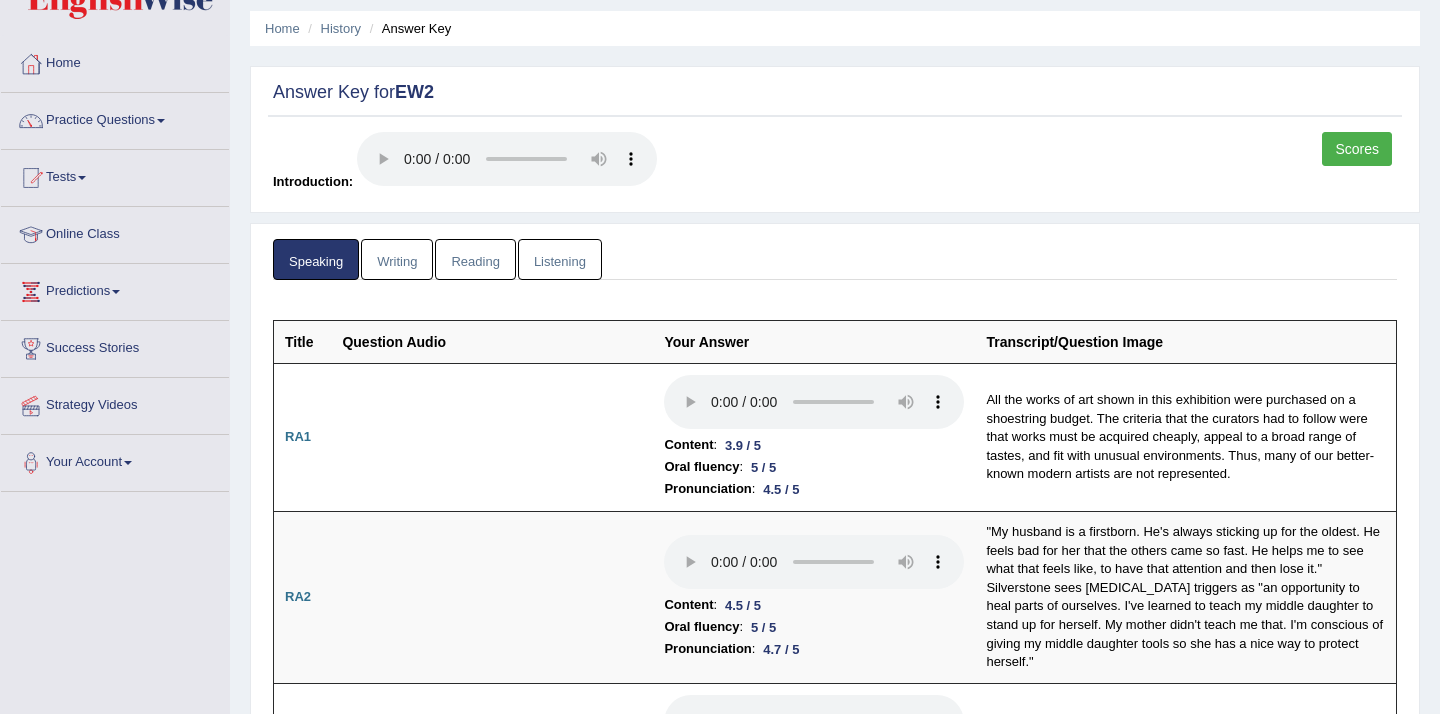 scroll, scrollTop: 0, scrollLeft: 0, axis: both 